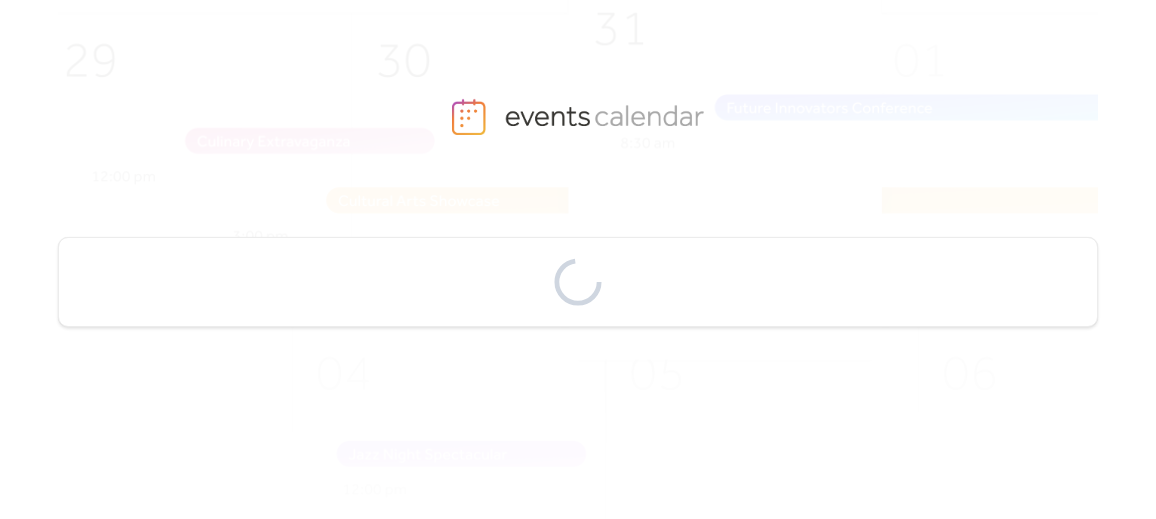 scroll, scrollTop: 0, scrollLeft: 0, axis: both 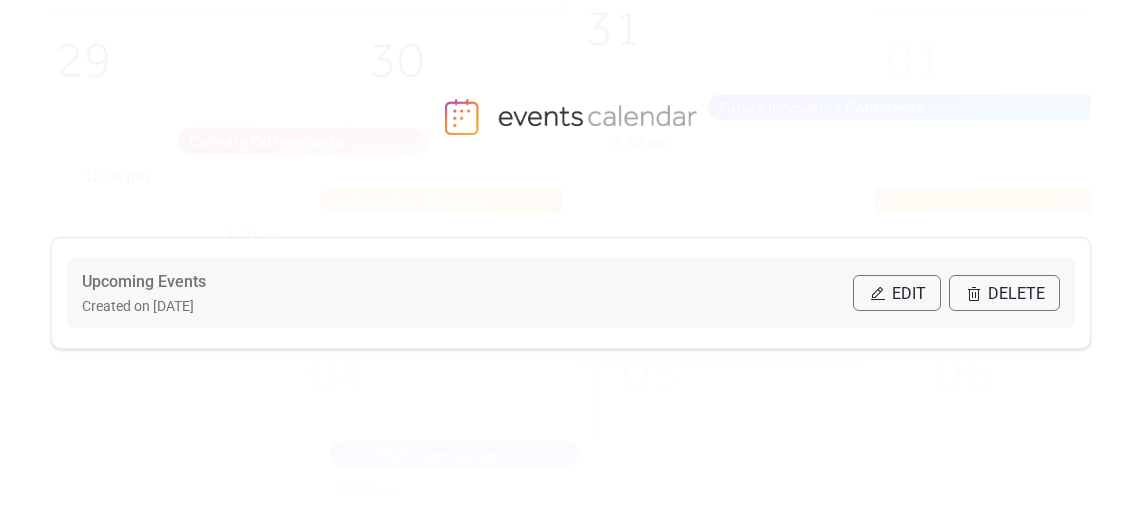 click on "Edit" at bounding box center [909, 294] 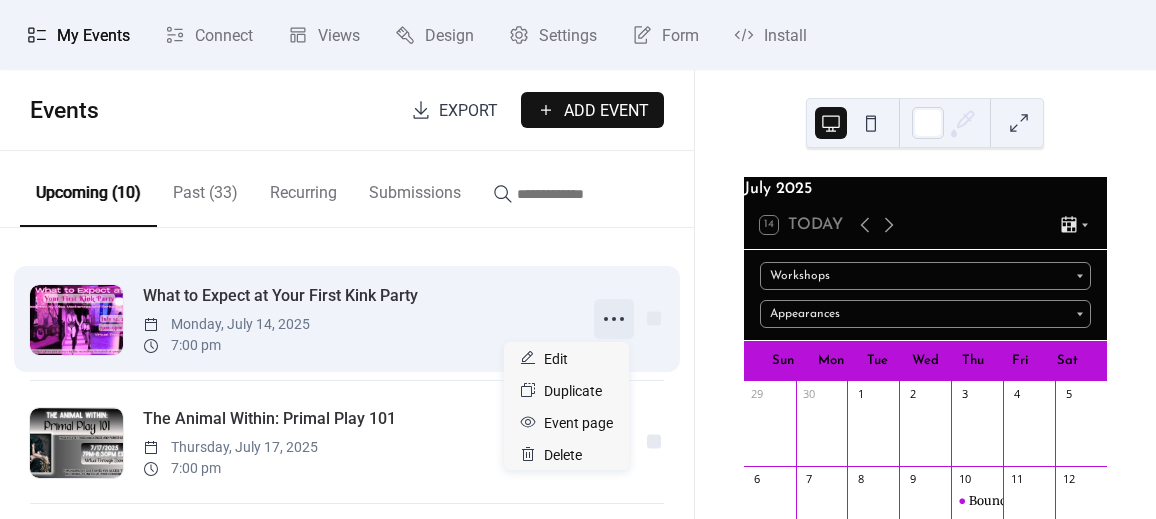 click 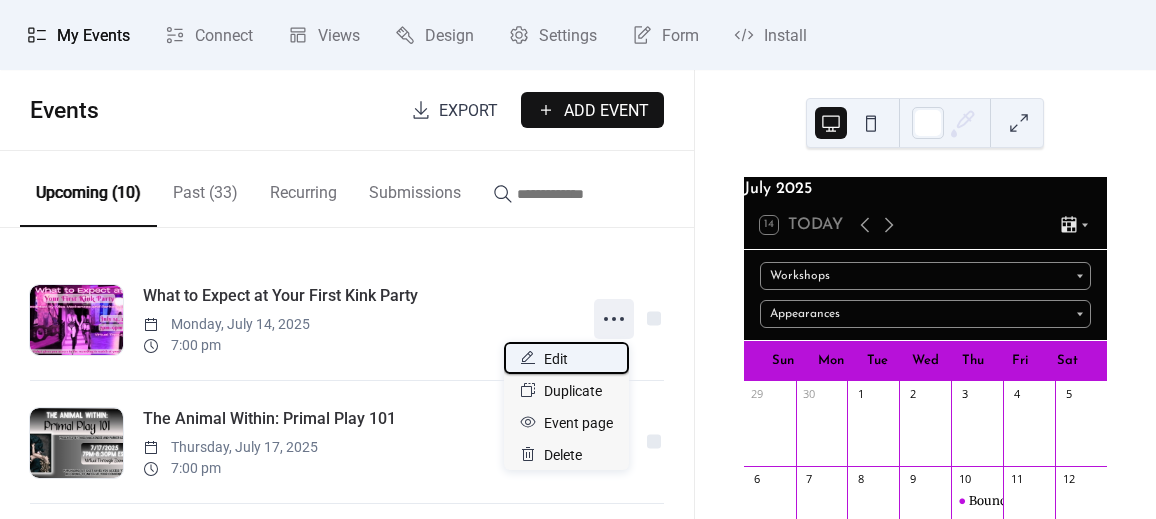 click on "Edit" at bounding box center (556, 359) 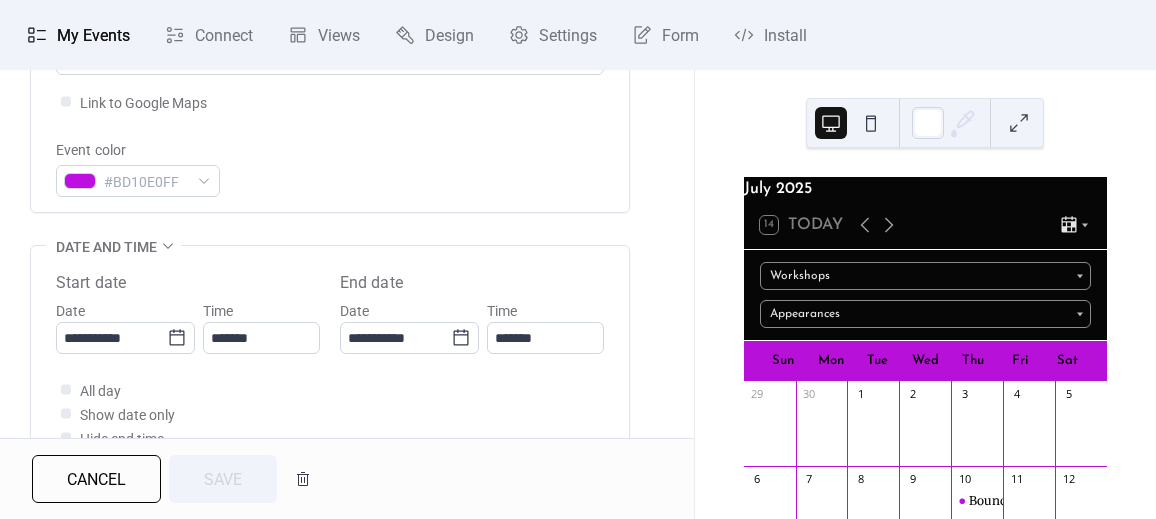 scroll, scrollTop: 545, scrollLeft: 0, axis: vertical 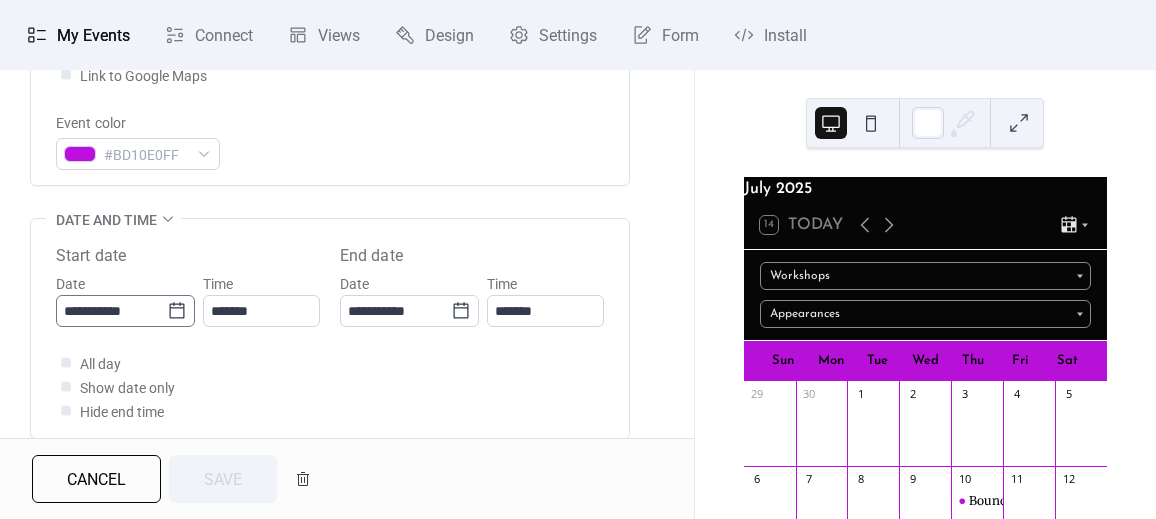 click 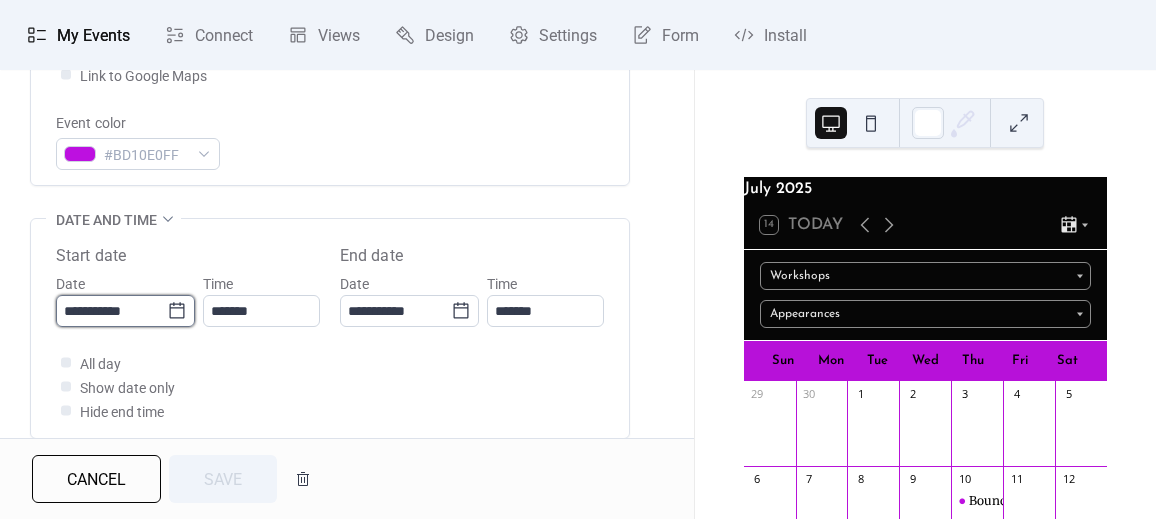 click on "**********" at bounding box center (111, 311) 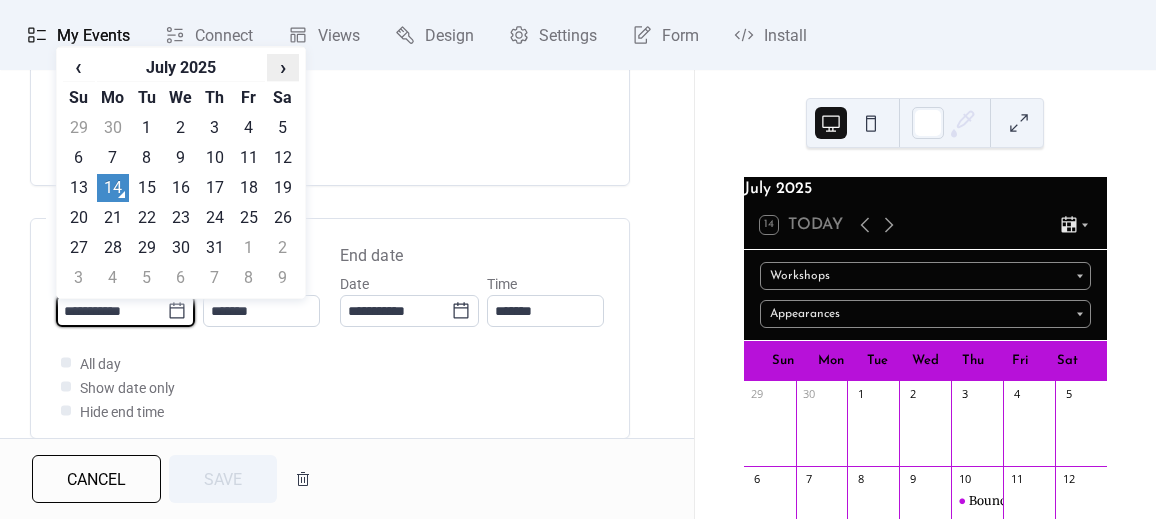 click on "›" at bounding box center (283, 67) 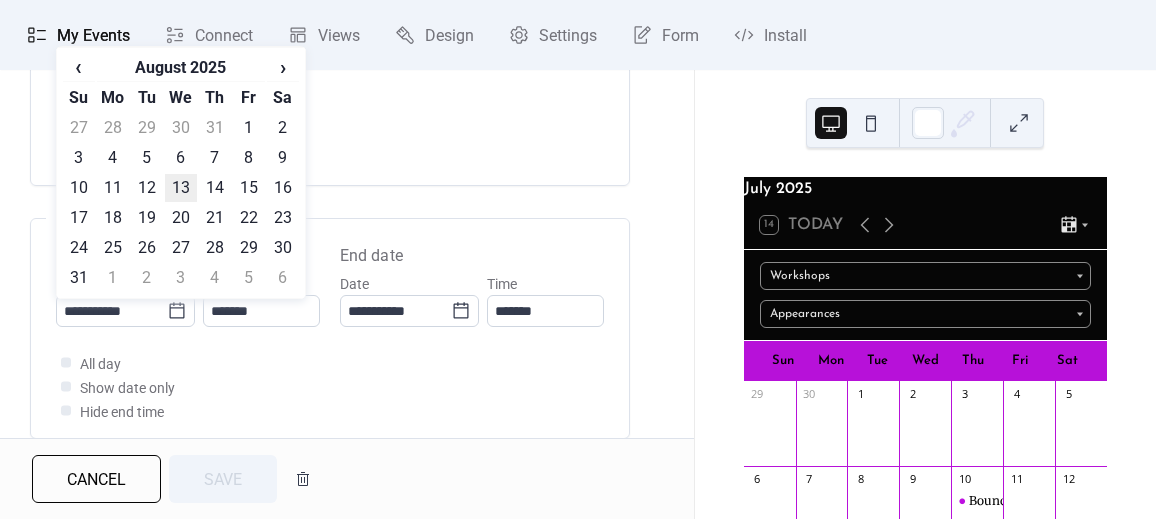 click on "13" at bounding box center [181, 188] 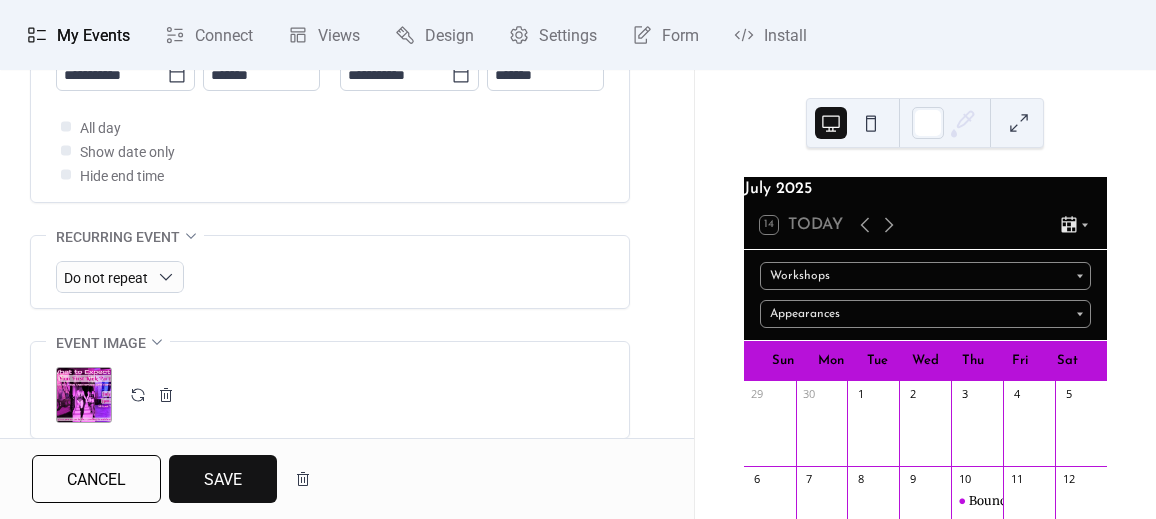 scroll, scrollTop: 818, scrollLeft: 0, axis: vertical 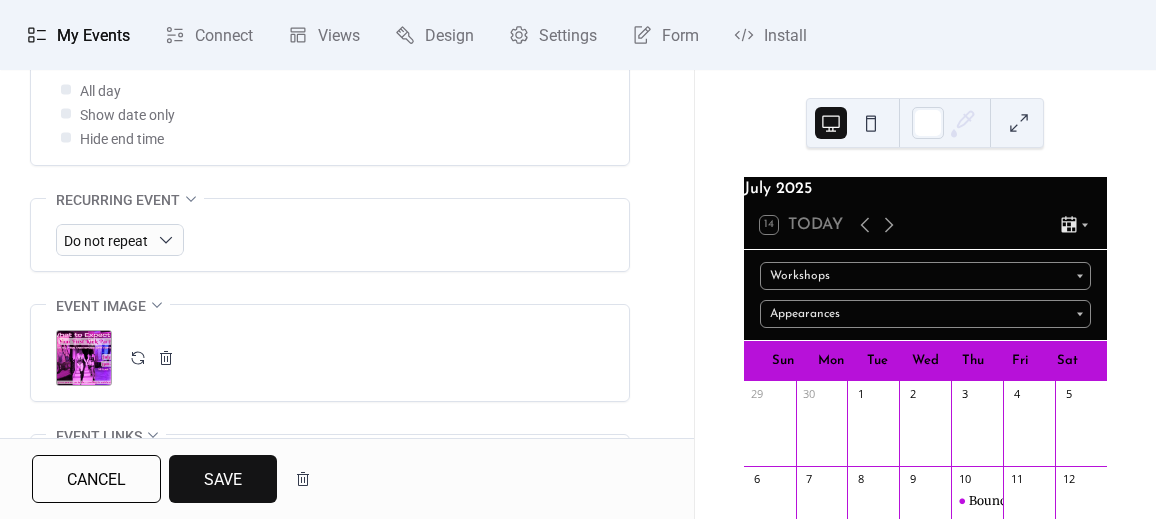 click at bounding box center (166, 358) 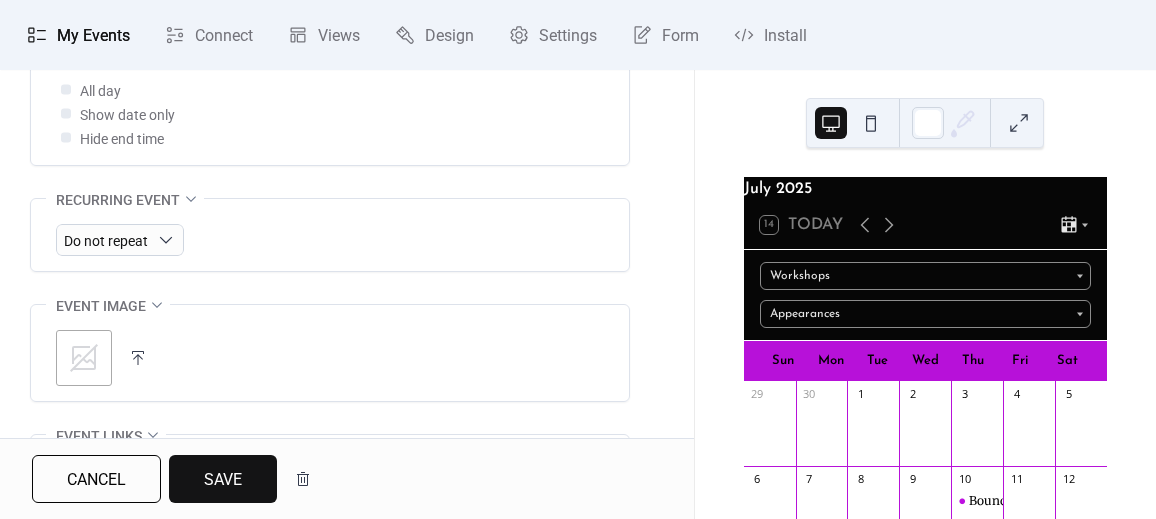 click 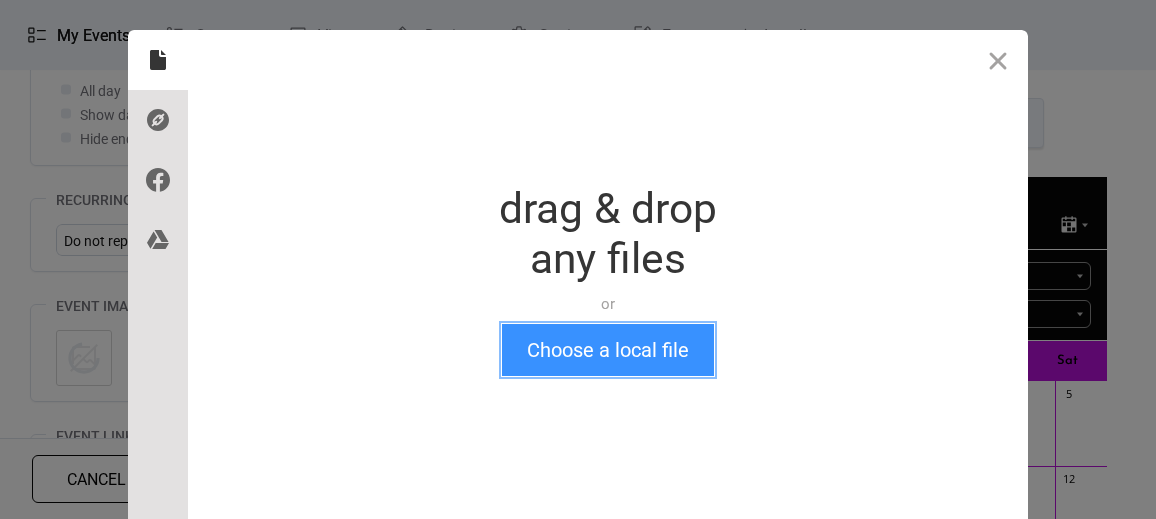 click on "Choose a local file" at bounding box center [608, 350] 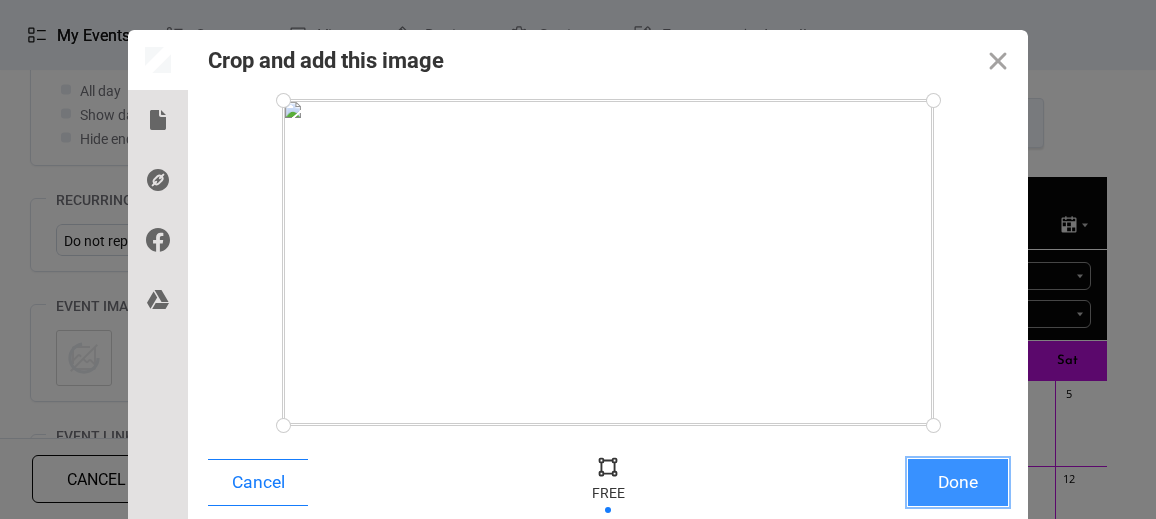 click on "Done" at bounding box center [958, 482] 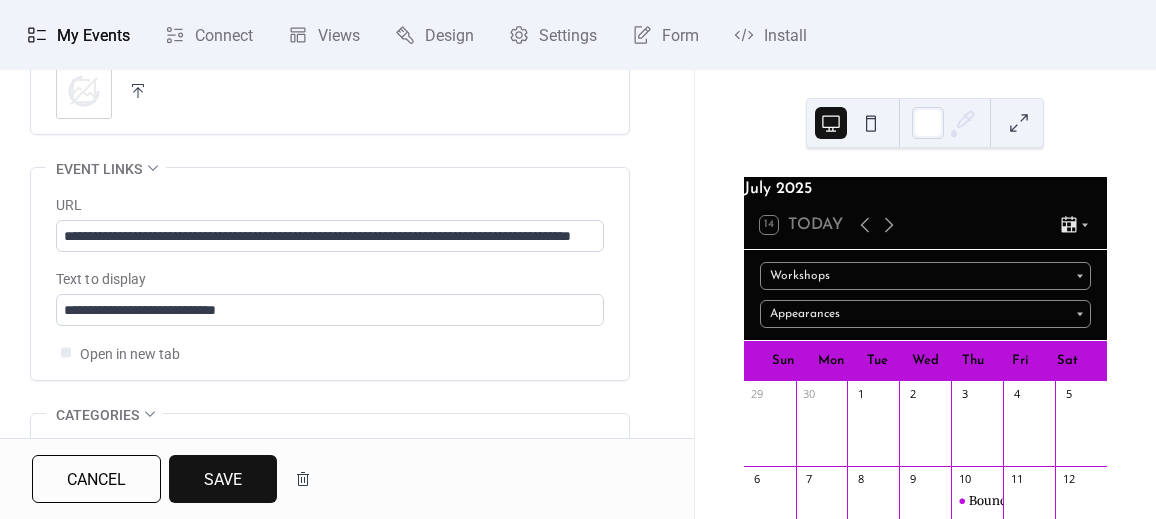 scroll, scrollTop: 1090, scrollLeft: 0, axis: vertical 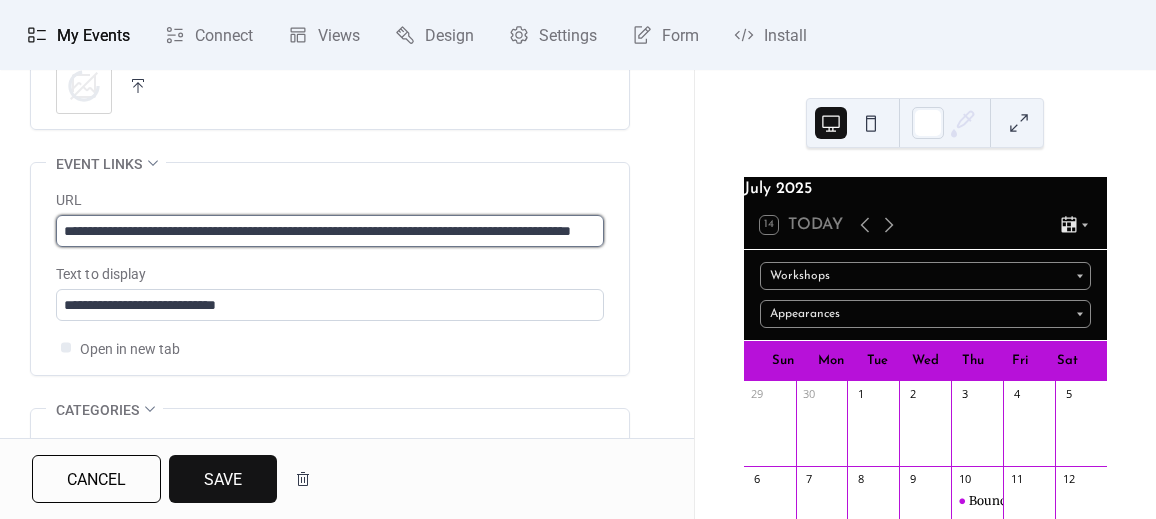 click on "**********" at bounding box center [330, 231] 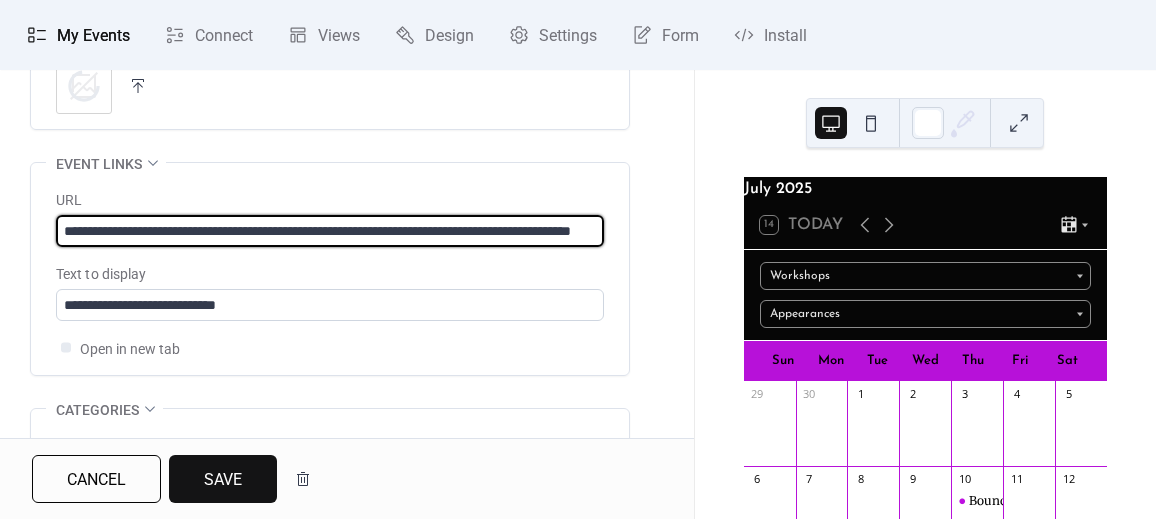 paste 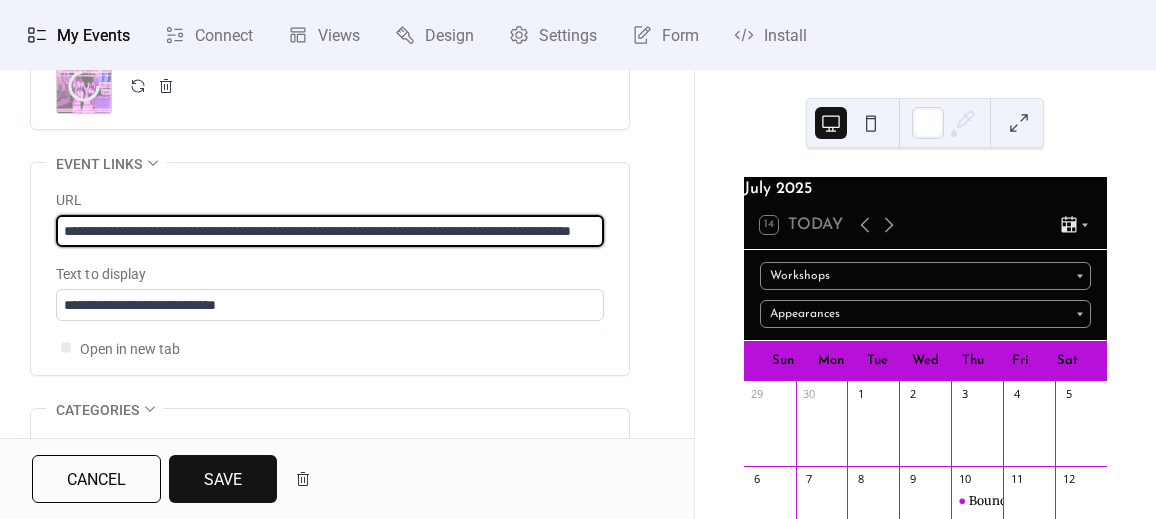 scroll, scrollTop: 0, scrollLeft: 114, axis: horizontal 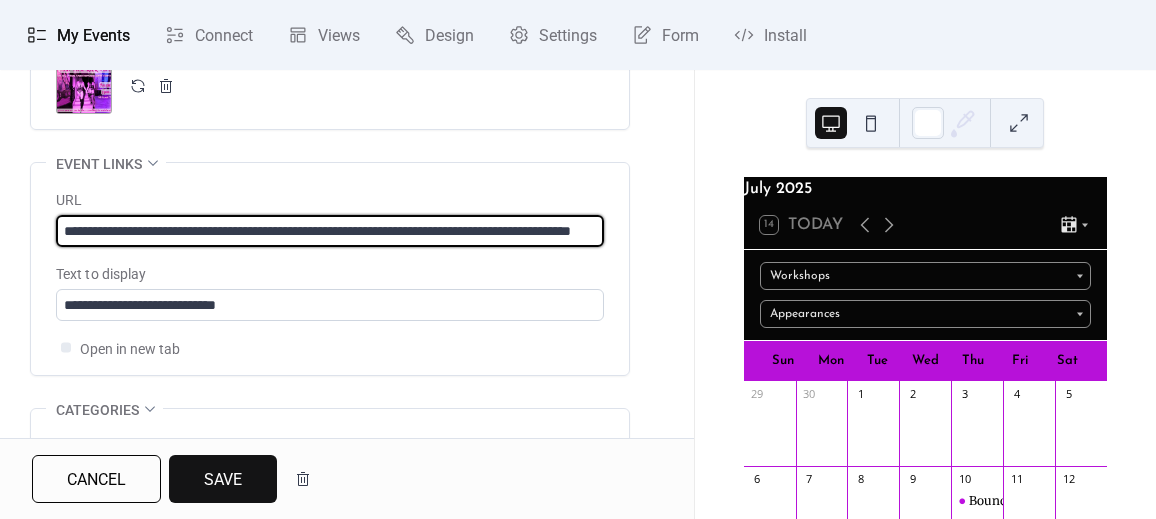 type on "**********" 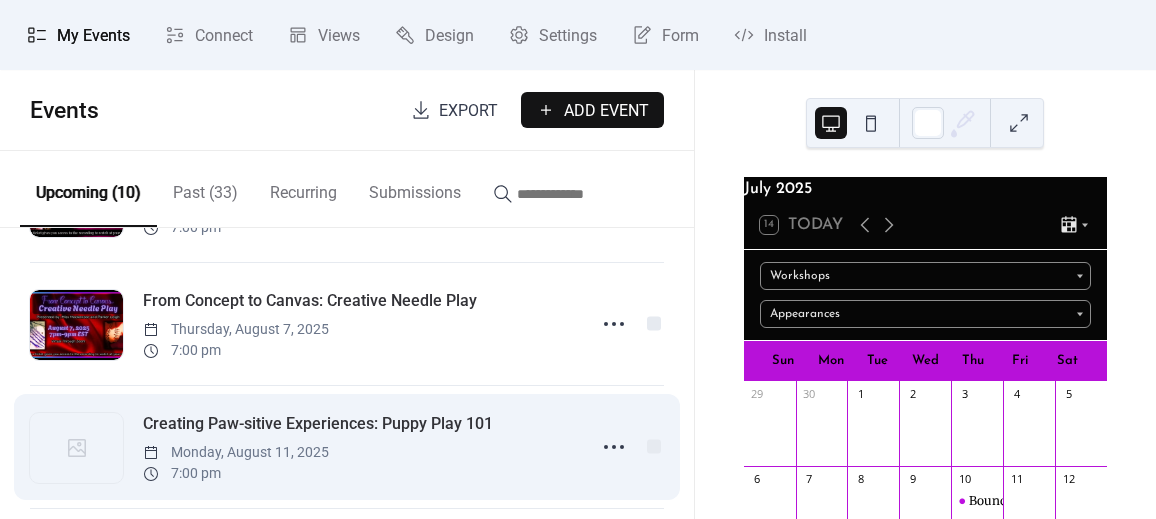 scroll, scrollTop: 727, scrollLeft: 0, axis: vertical 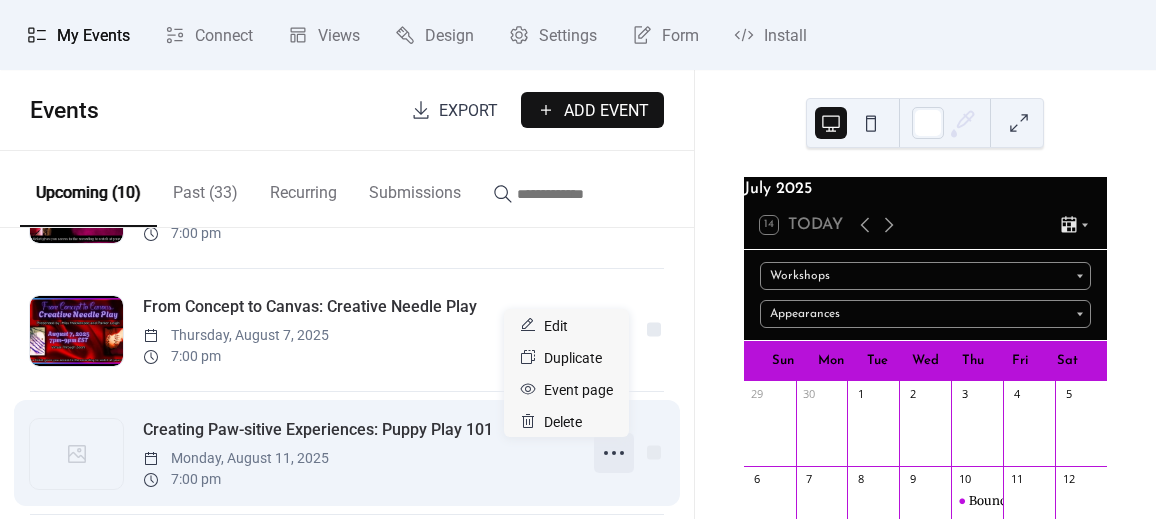 click 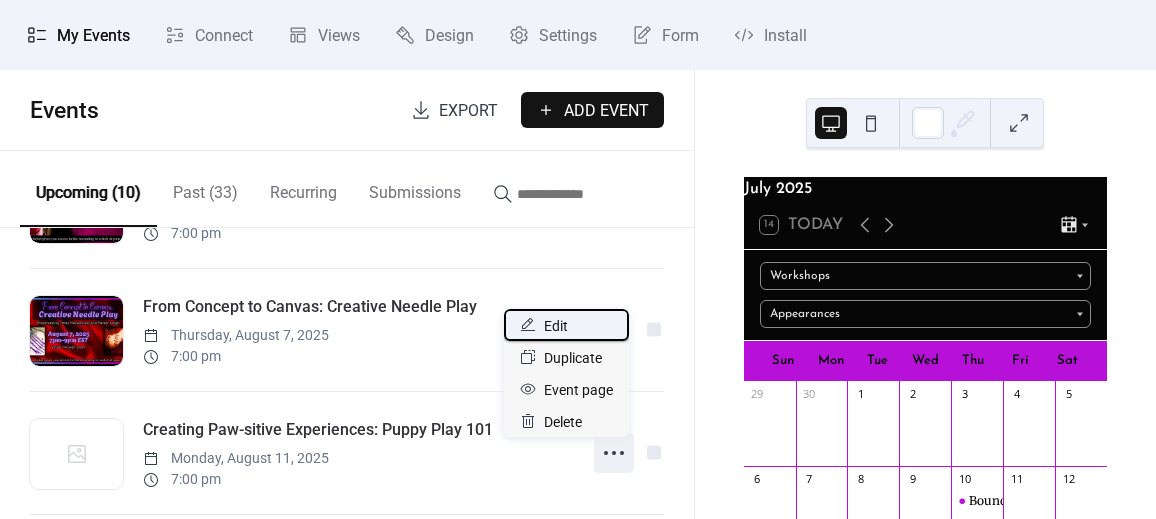 click on "Edit" at bounding box center [556, 326] 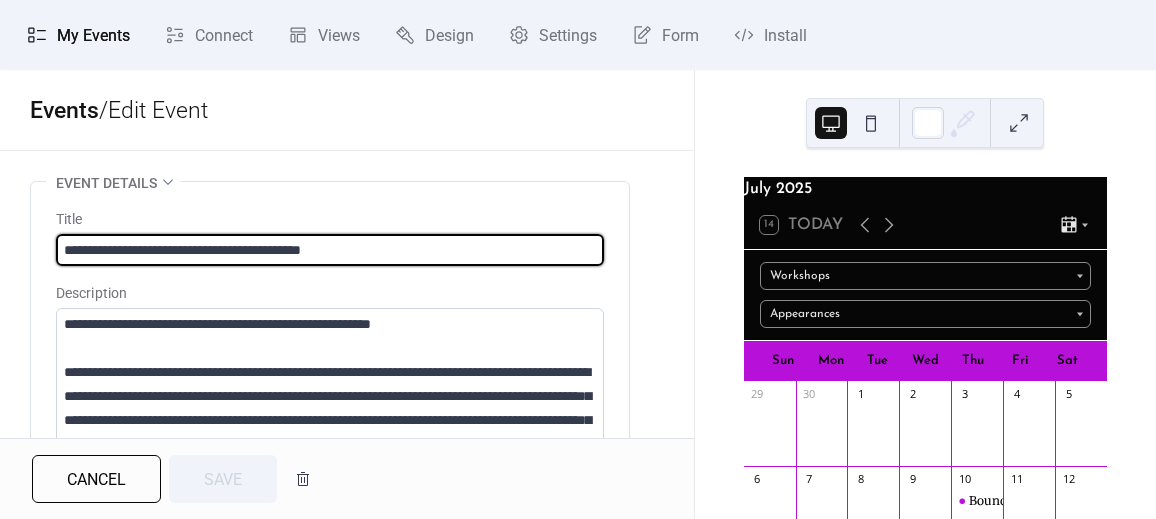scroll, scrollTop: 696, scrollLeft: 0, axis: vertical 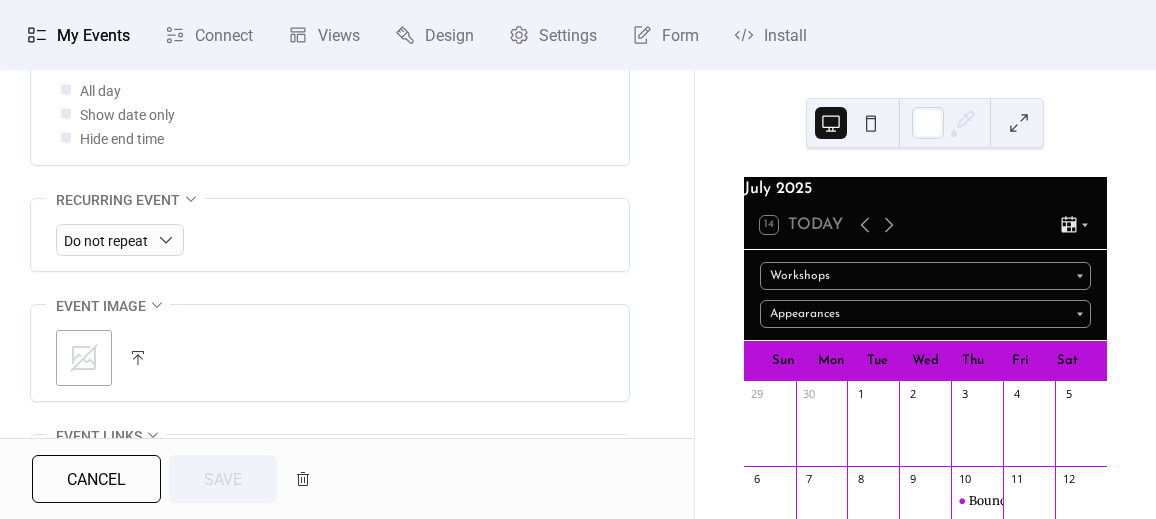 click on ";" at bounding box center (330, 353) 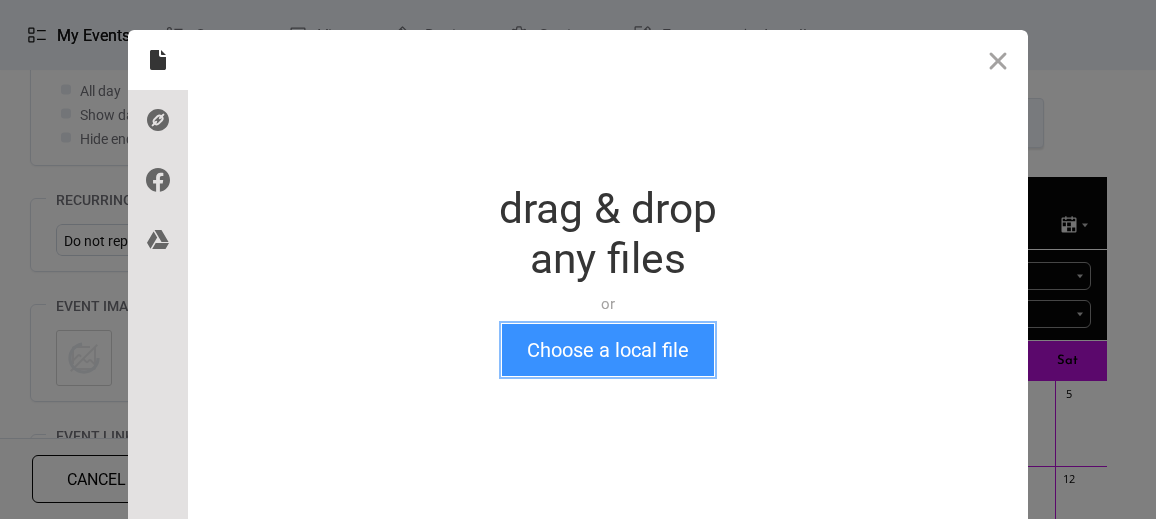 click on "Choose a local file" at bounding box center [608, 350] 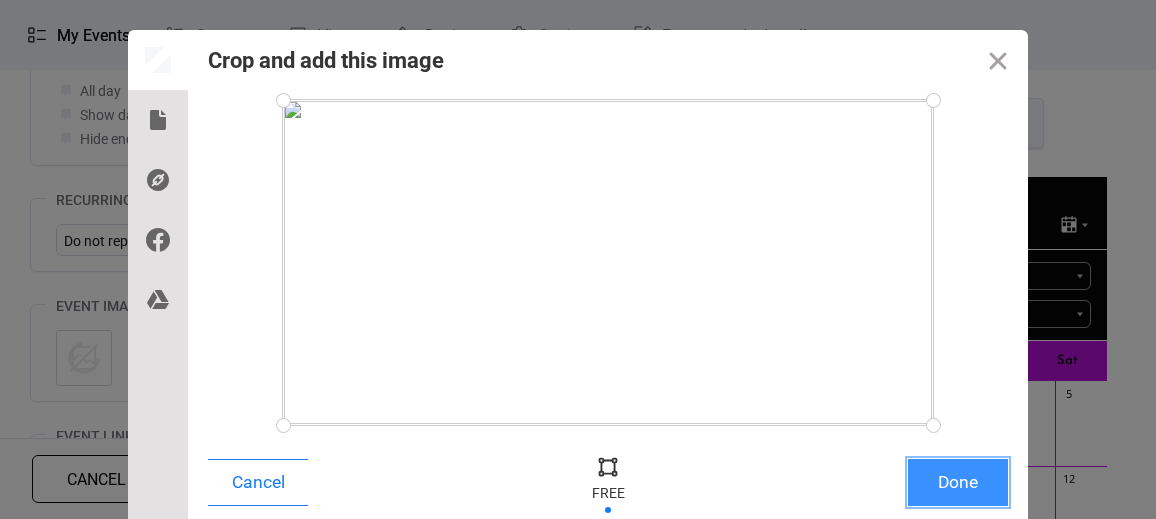 click on "Done" at bounding box center [958, 482] 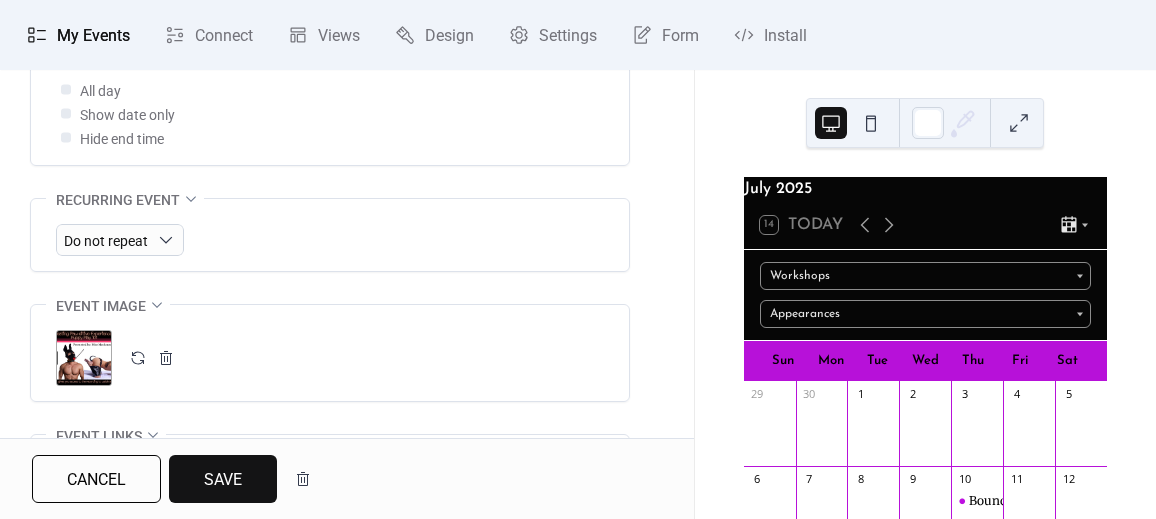click on "Save" at bounding box center [223, 480] 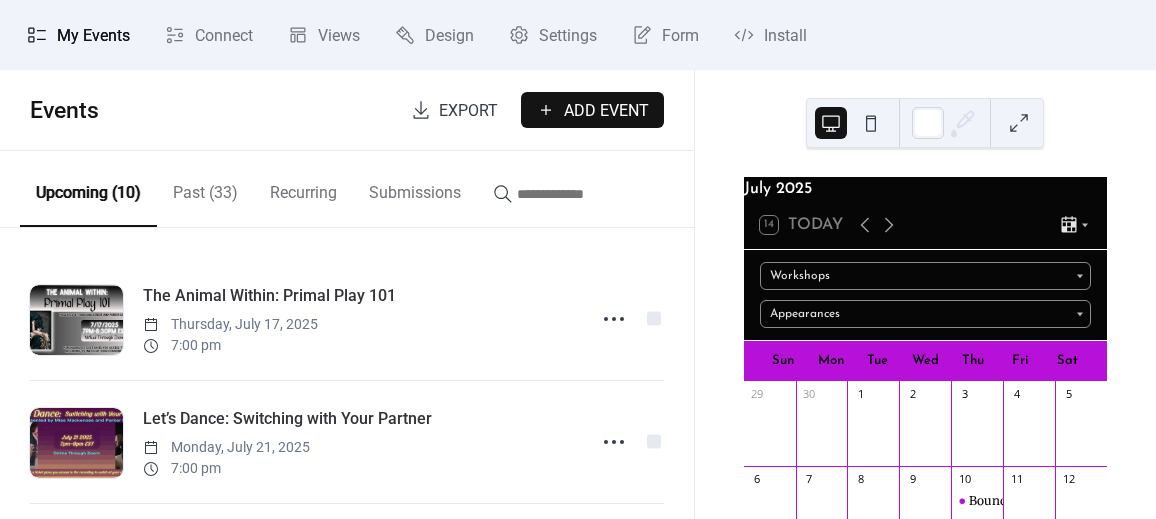 click on "Add Event" at bounding box center [606, 111] 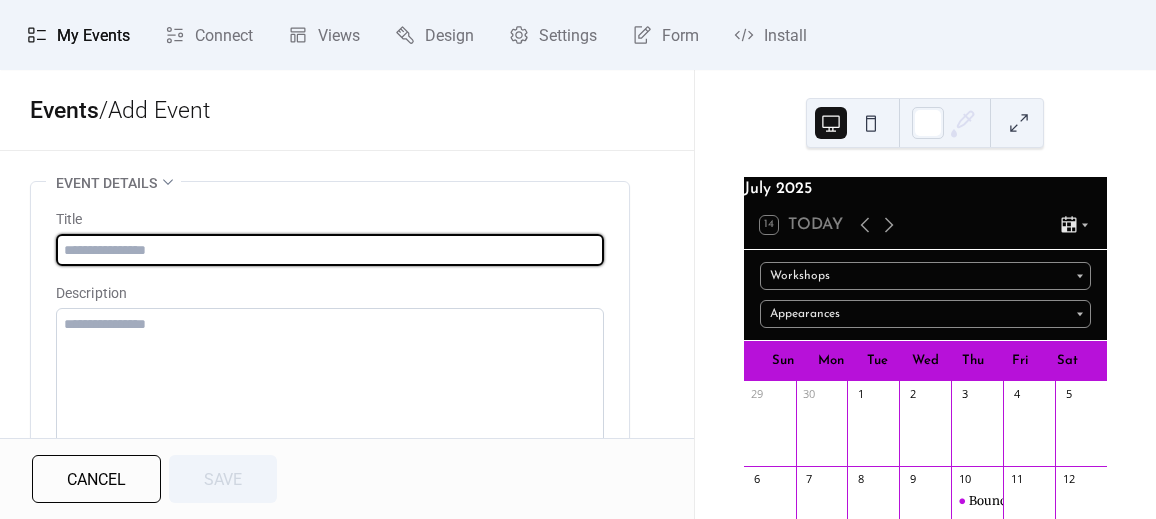 click at bounding box center [330, 250] 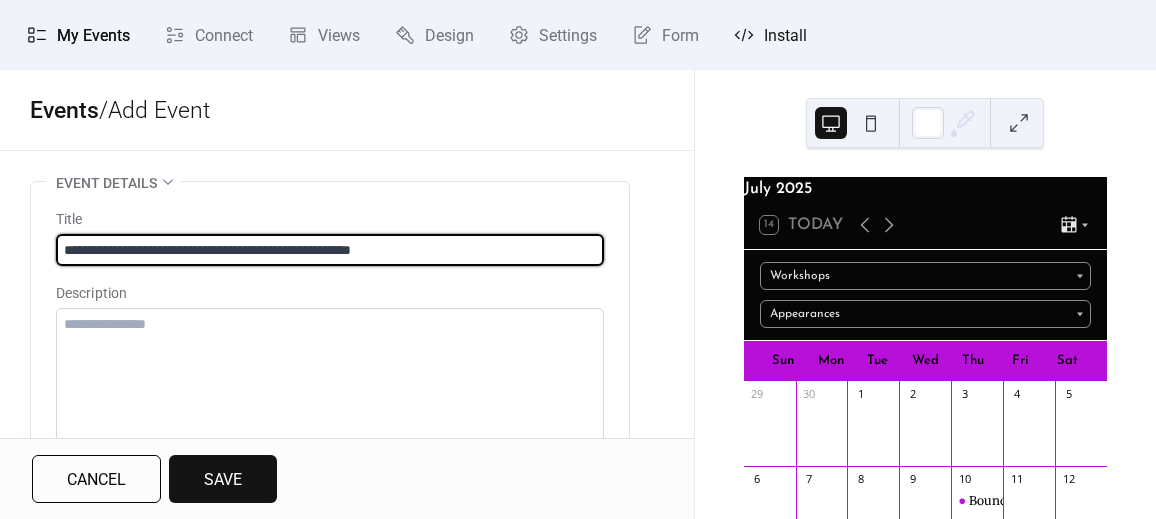 type on "**********" 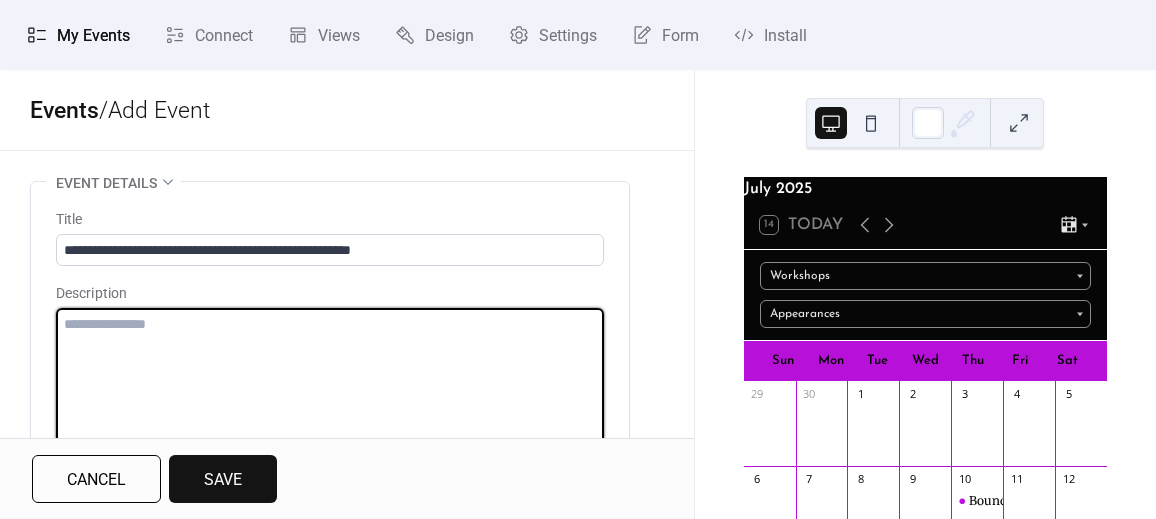 click at bounding box center [330, 384] 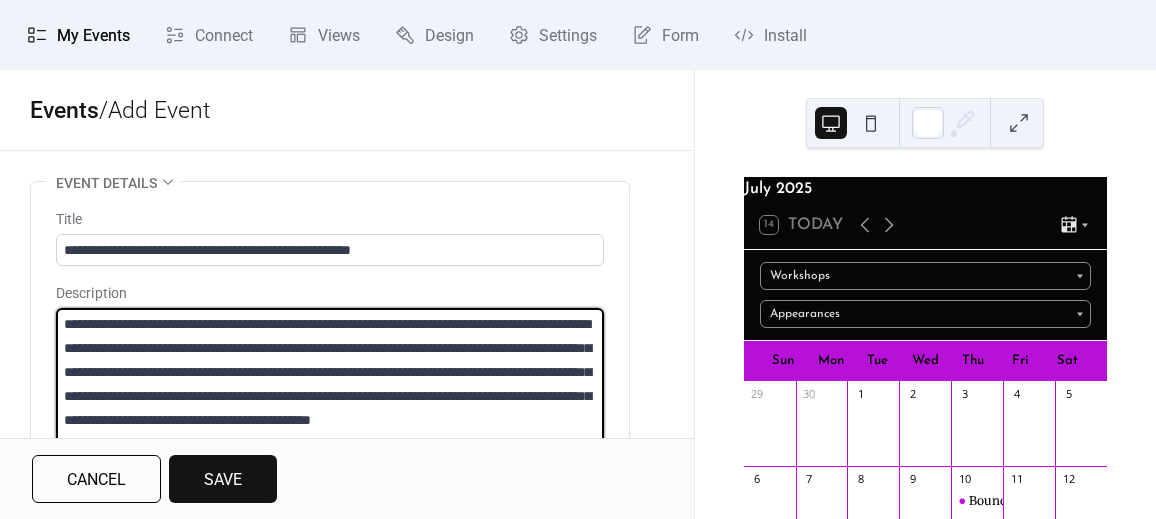 scroll, scrollTop: 592, scrollLeft: 0, axis: vertical 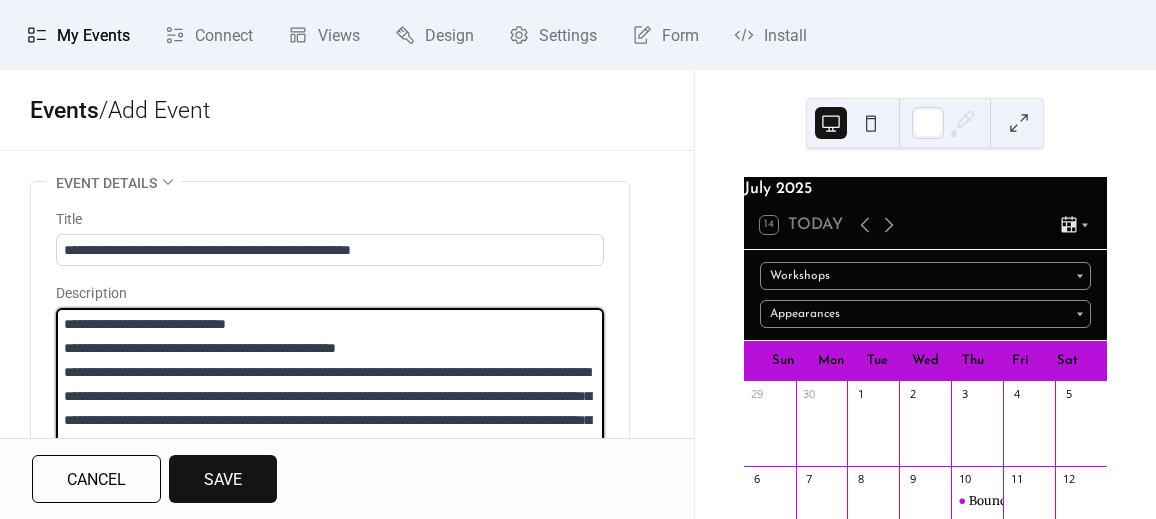 click at bounding box center [330, 384] 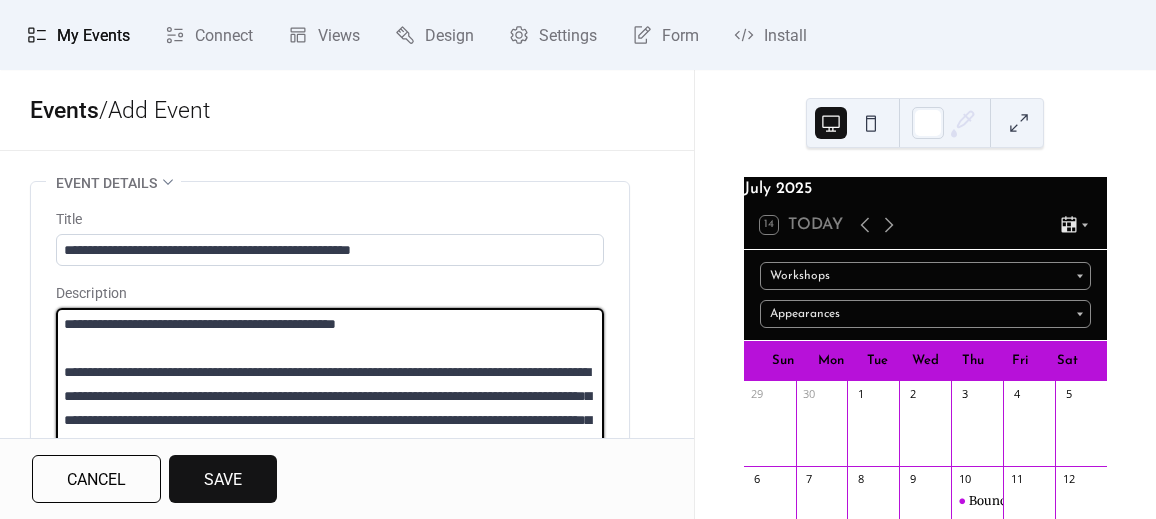 scroll, scrollTop: 442, scrollLeft: 0, axis: vertical 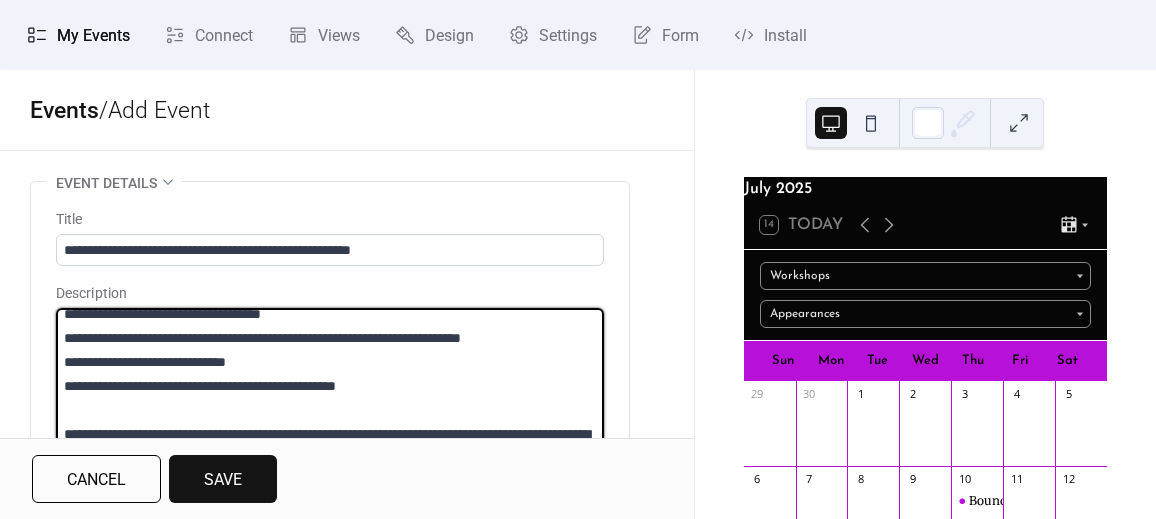 click at bounding box center [330, 384] 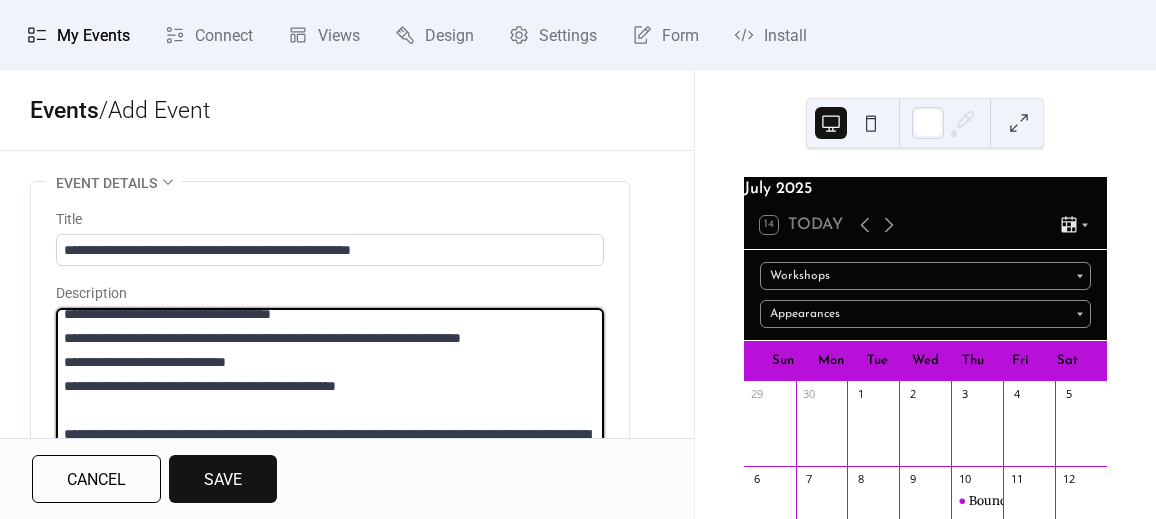 scroll, scrollTop: 3, scrollLeft: 0, axis: vertical 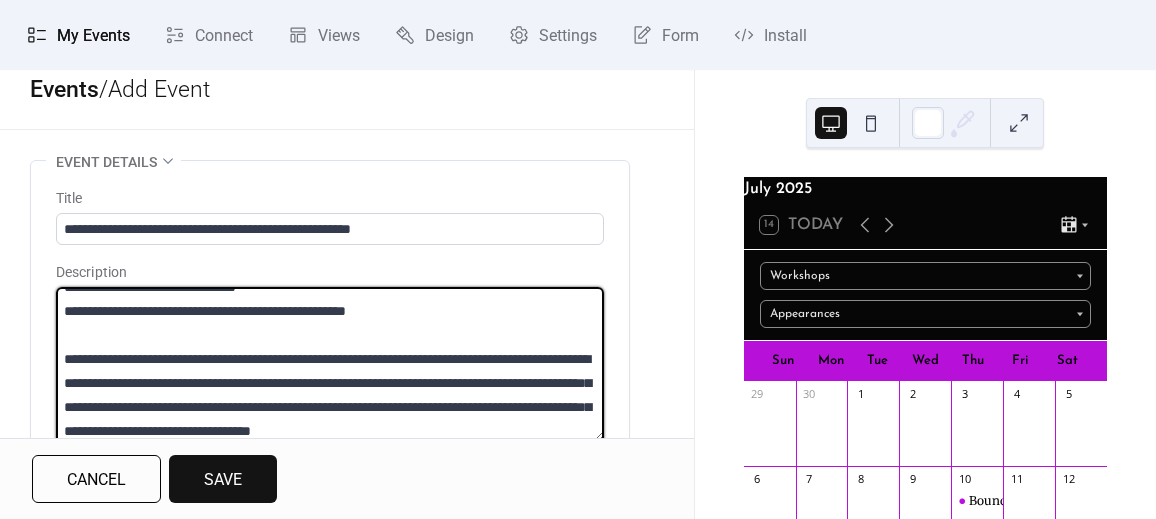 type on "**********" 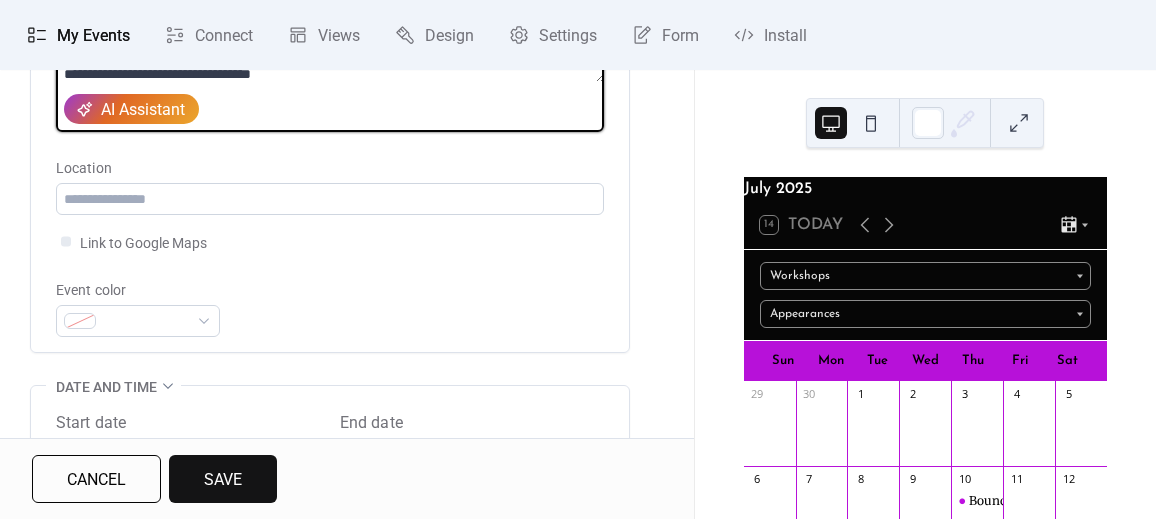 scroll, scrollTop: 384, scrollLeft: 0, axis: vertical 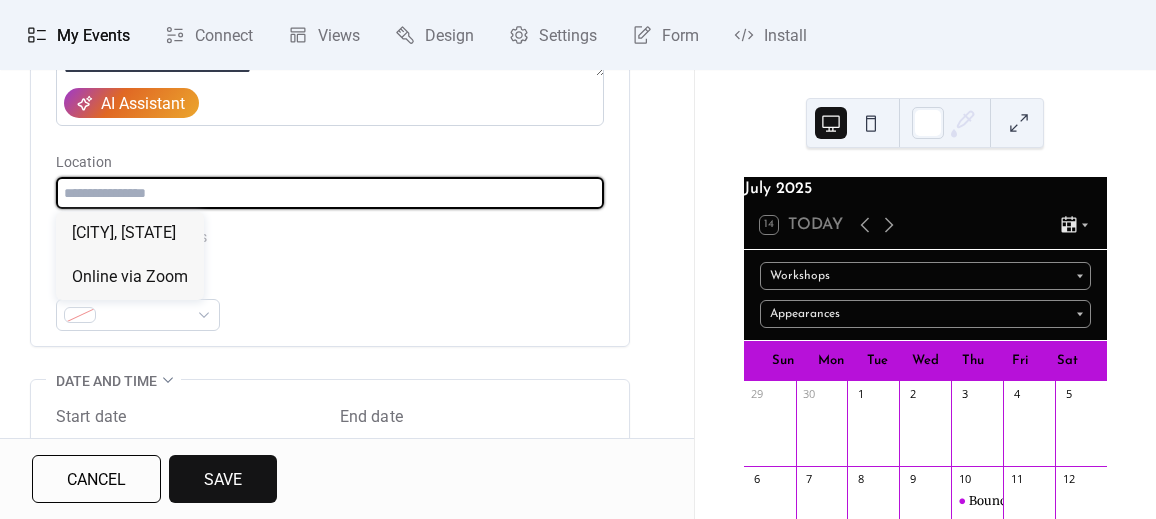 click at bounding box center [330, 193] 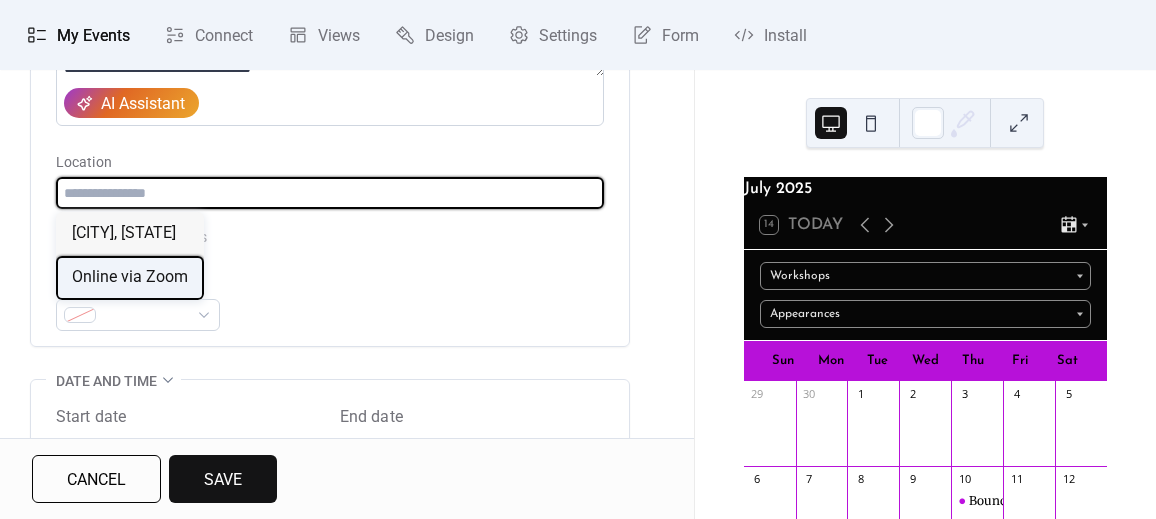 click on "Online via Zoom" at bounding box center (130, 277) 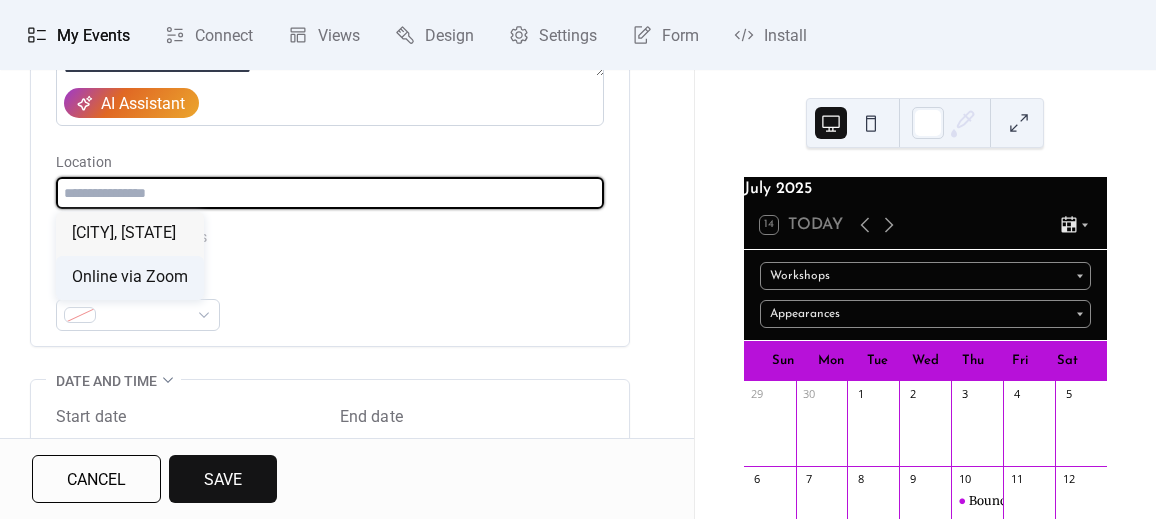 type on "**********" 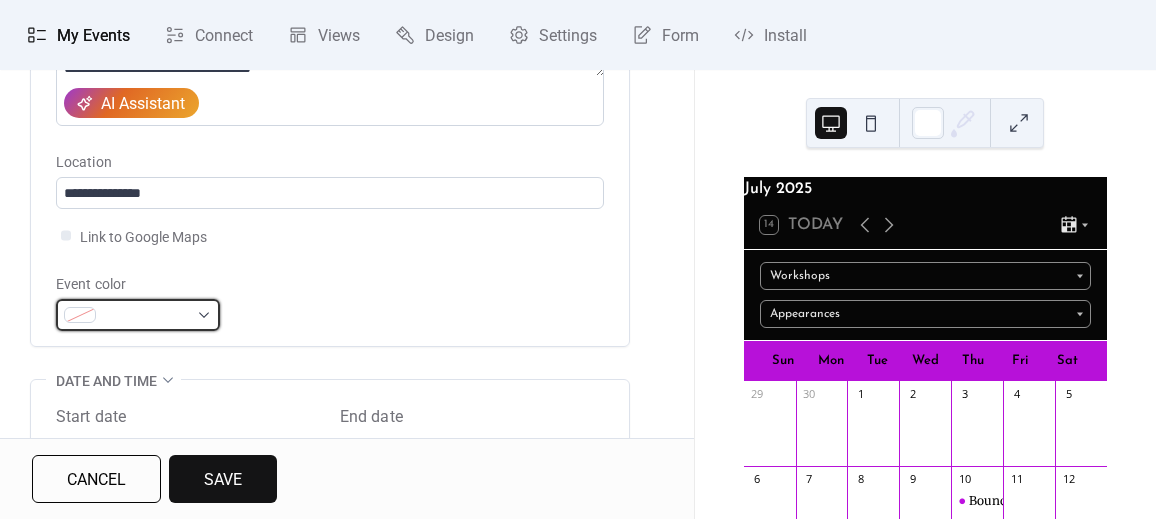 click at bounding box center [138, 315] 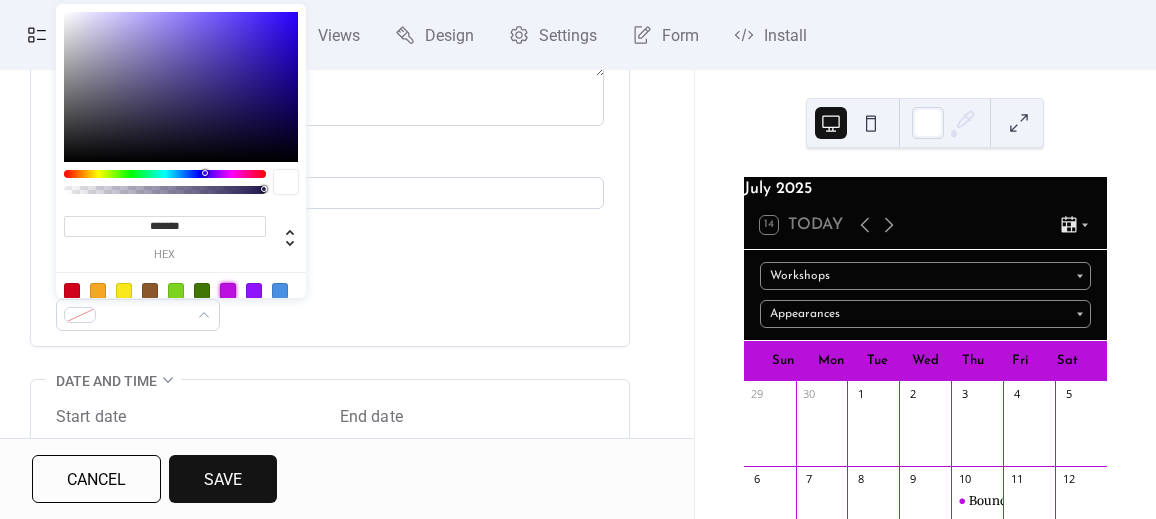 click at bounding box center [228, 291] 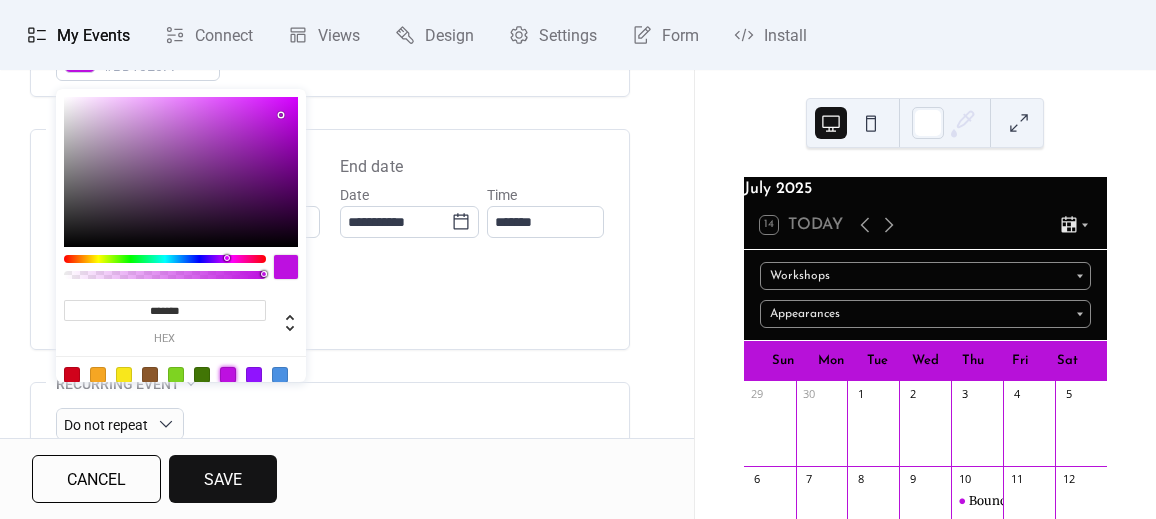 scroll, scrollTop: 657, scrollLeft: 0, axis: vertical 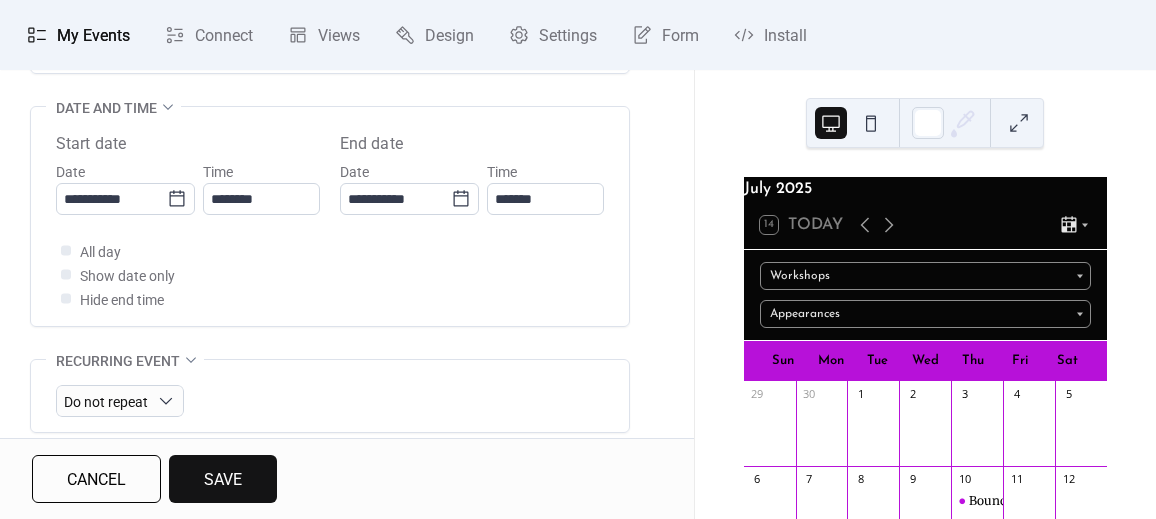 click on "All day Show date only Hide end time" at bounding box center (330, 275) 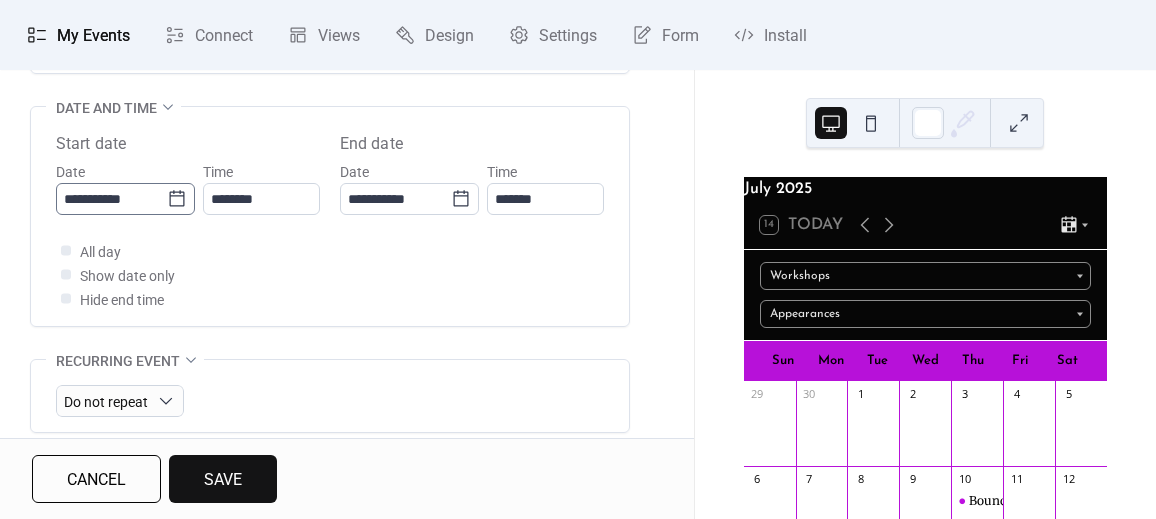 click 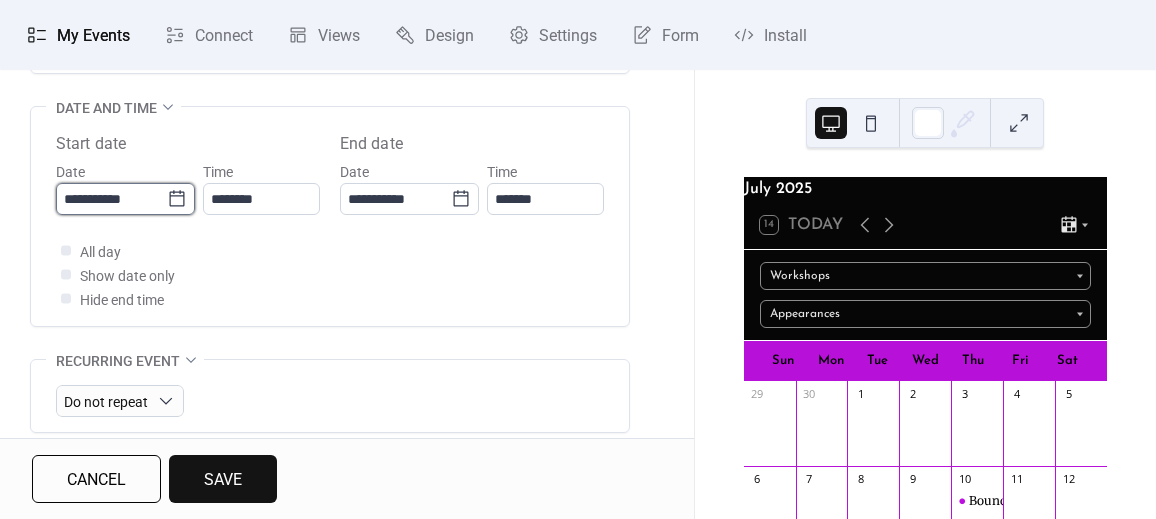 click on "**********" at bounding box center (111, 199) 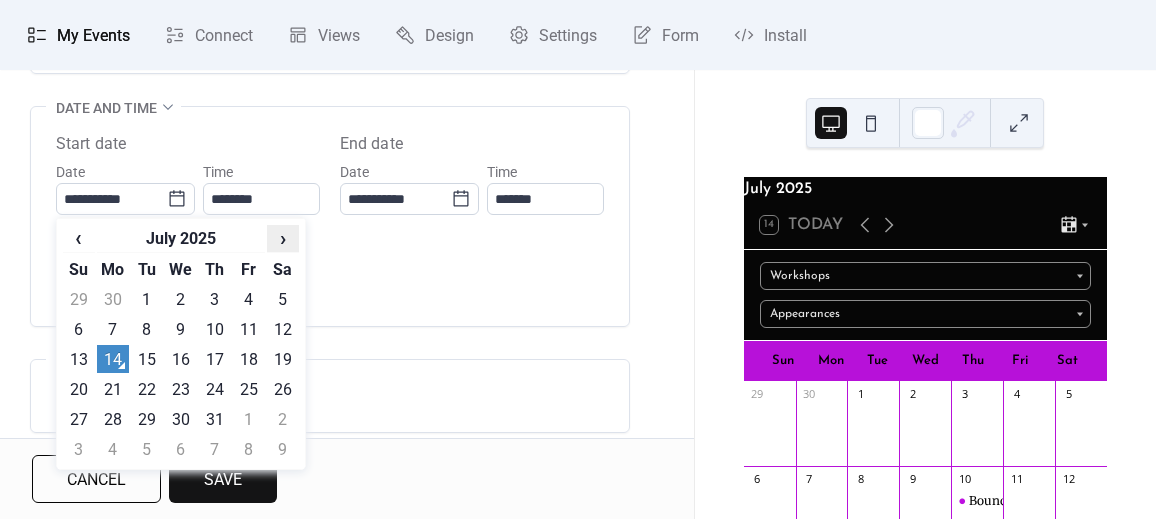 click on "›" at bounding box center (283, 238) 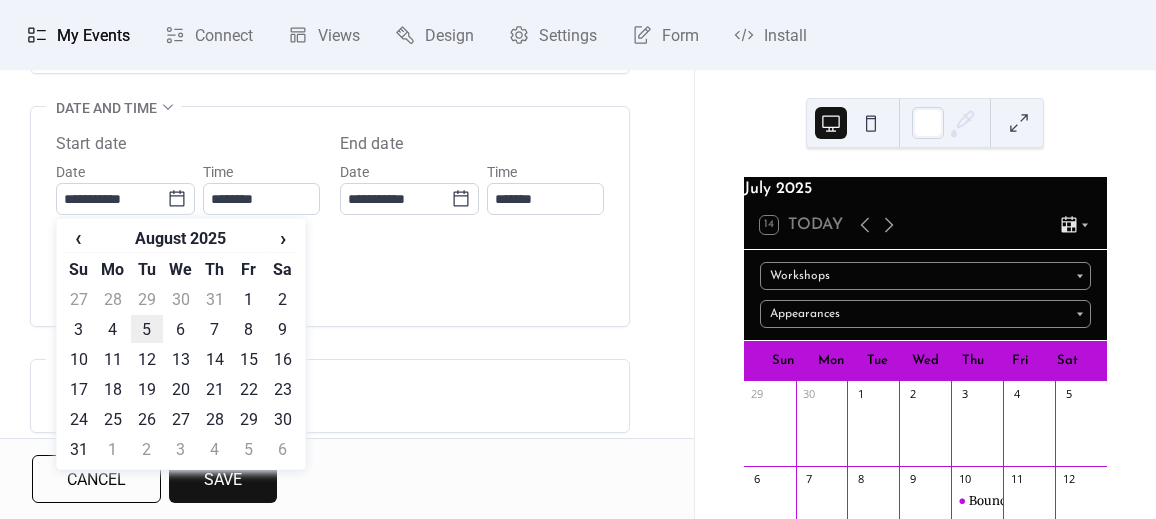 click on "5" at bounding box center [147, 329] 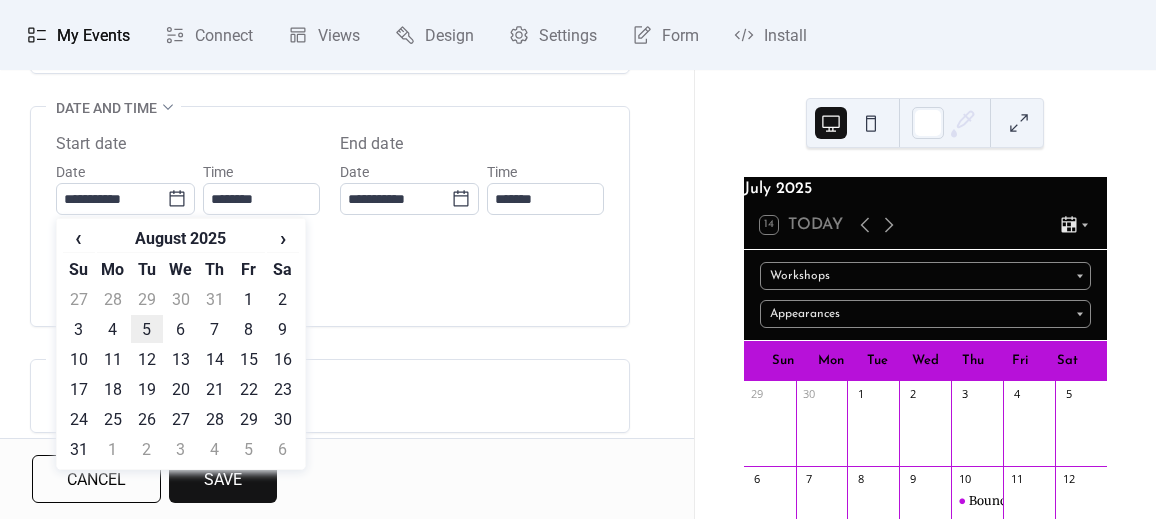 type on "**********" 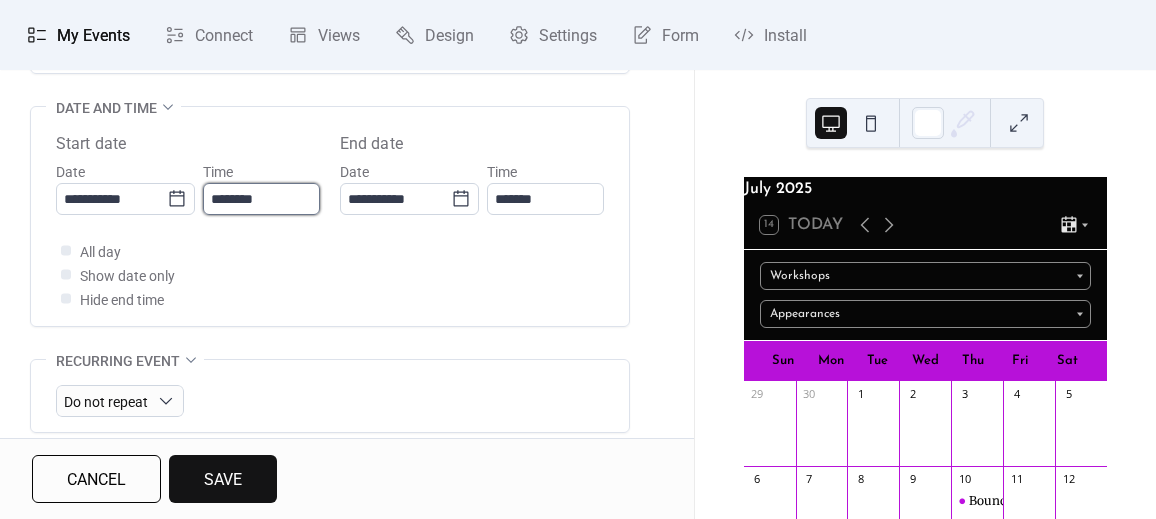click on "********" at bounding box center [261, 199] 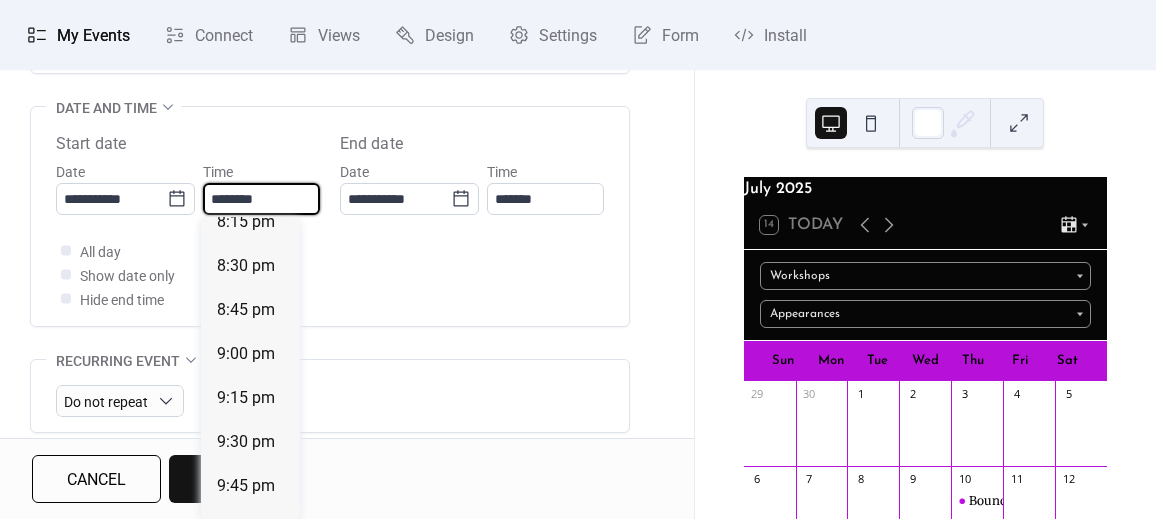scroll, scrollTop: 3584, scrollLeft: 0, axis: vertical 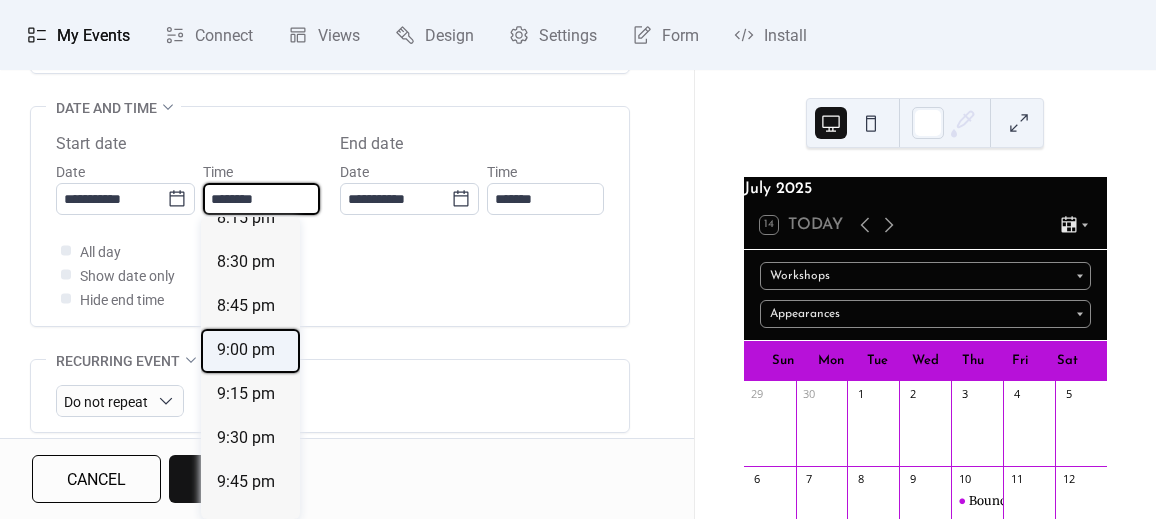 click on "9:00 pm" at bounding box center [246, 350] 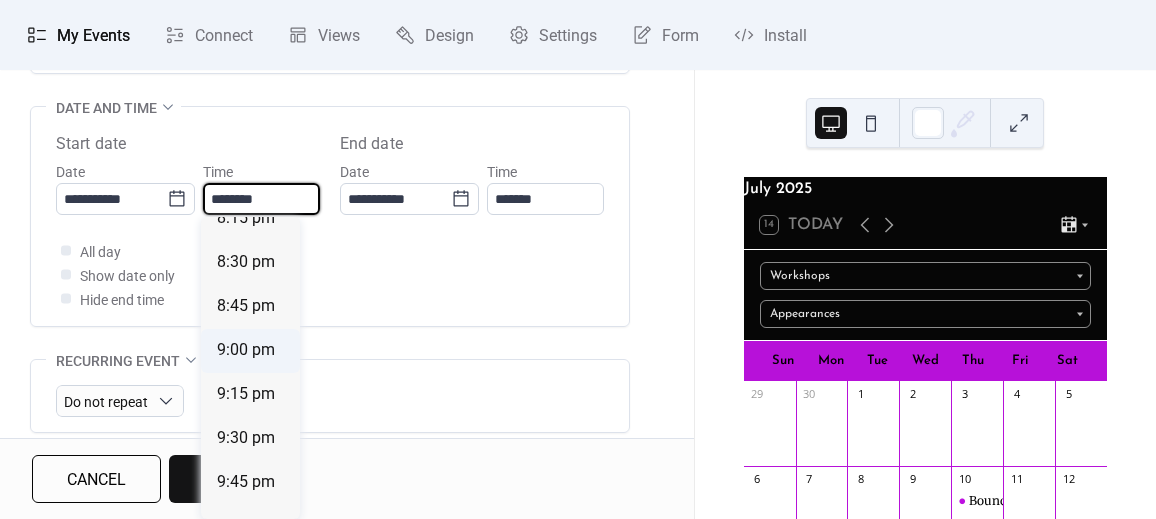 type on "*******" 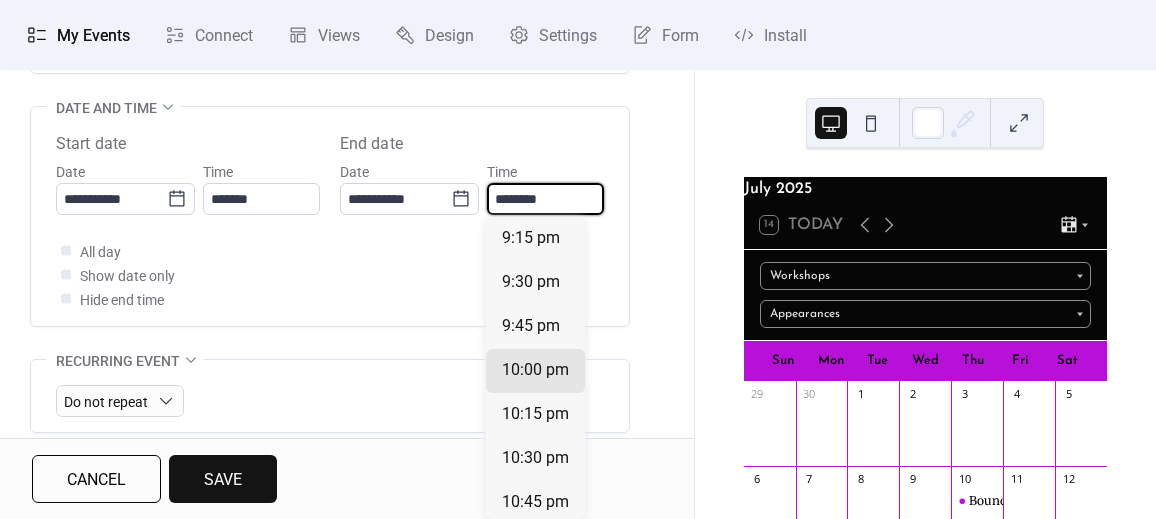 click on "********" at bounding box center (545, 199) 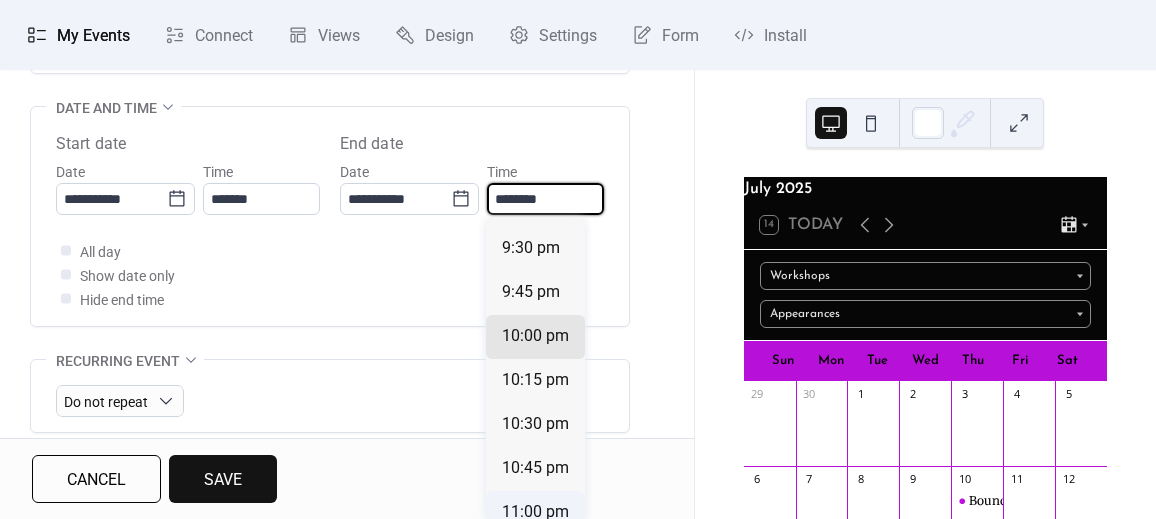 scroll, scrollTop: 90, scrollLeft: 0, axis: vertical 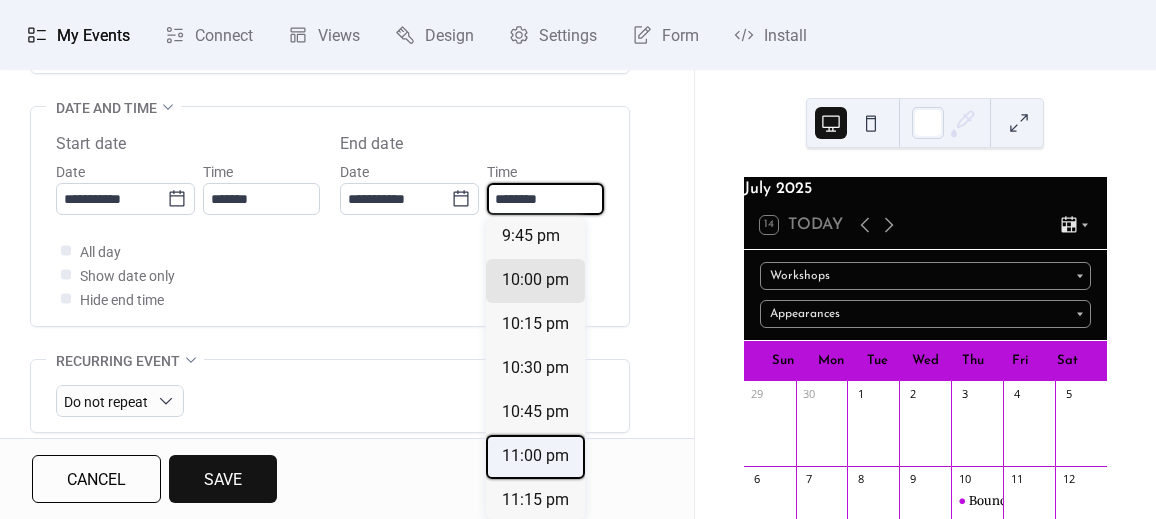 click on "11:00 pm" at bounding box center (535, 456) 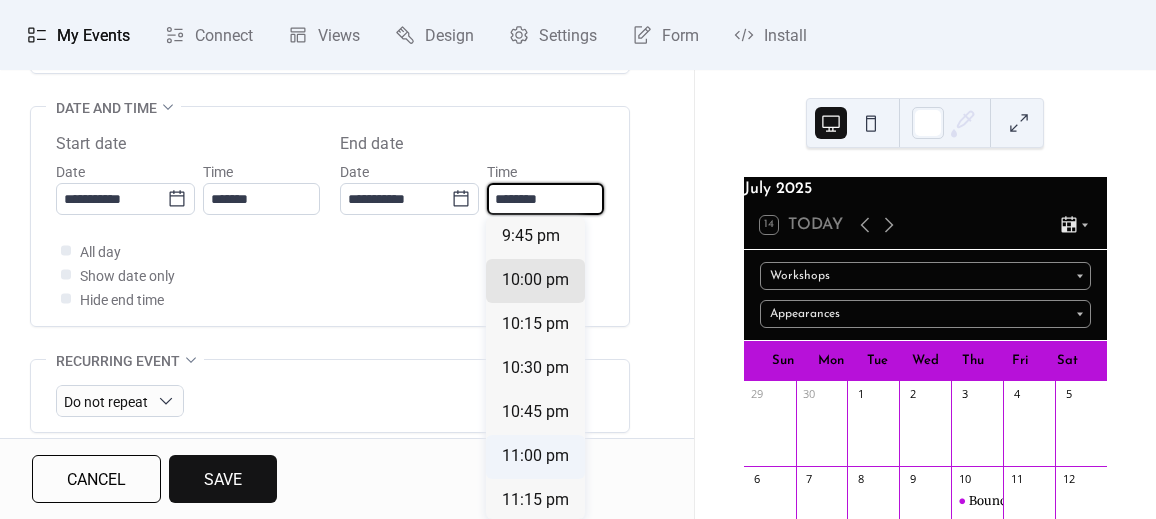 type on "********" 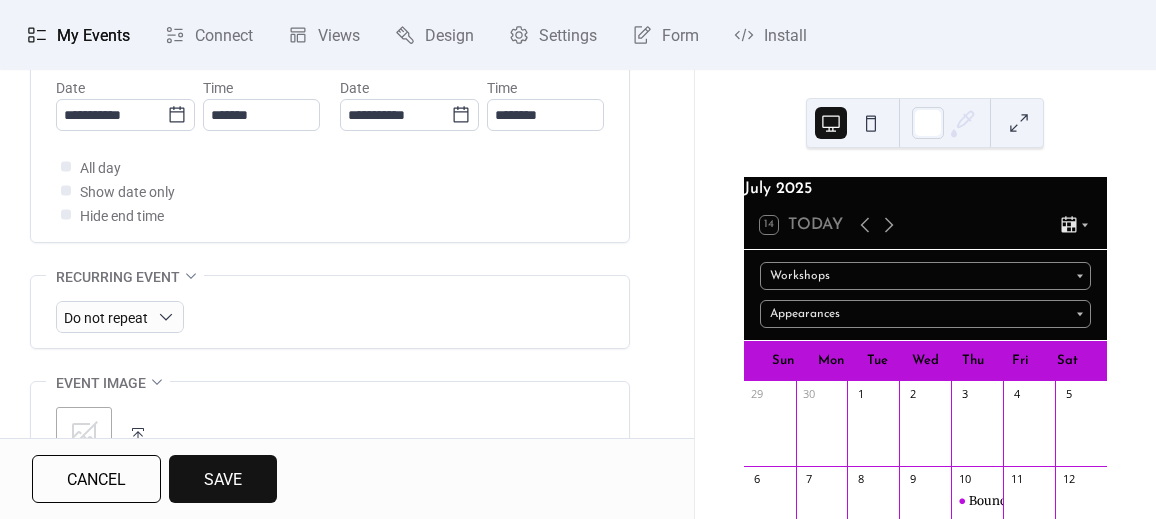 scroll, scrollTop: 839, scrollLeft: 0, axis: vertical 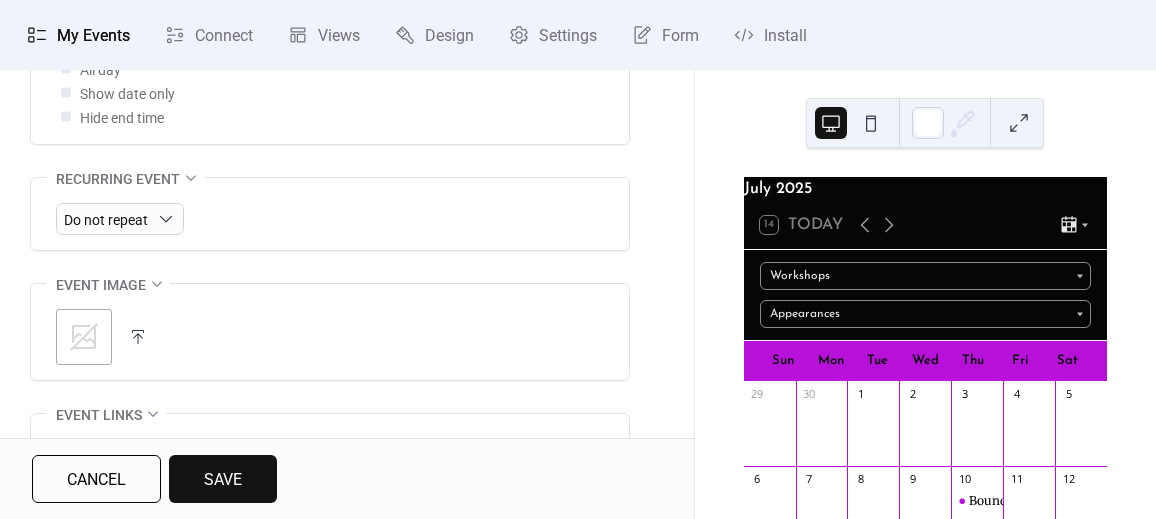 click 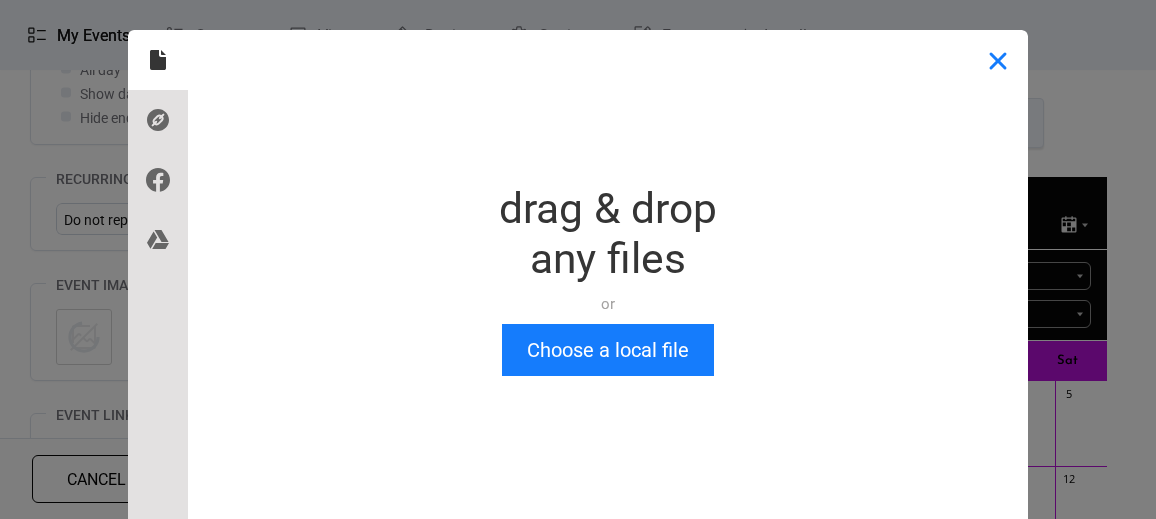 click at bounding box center [998, 60] 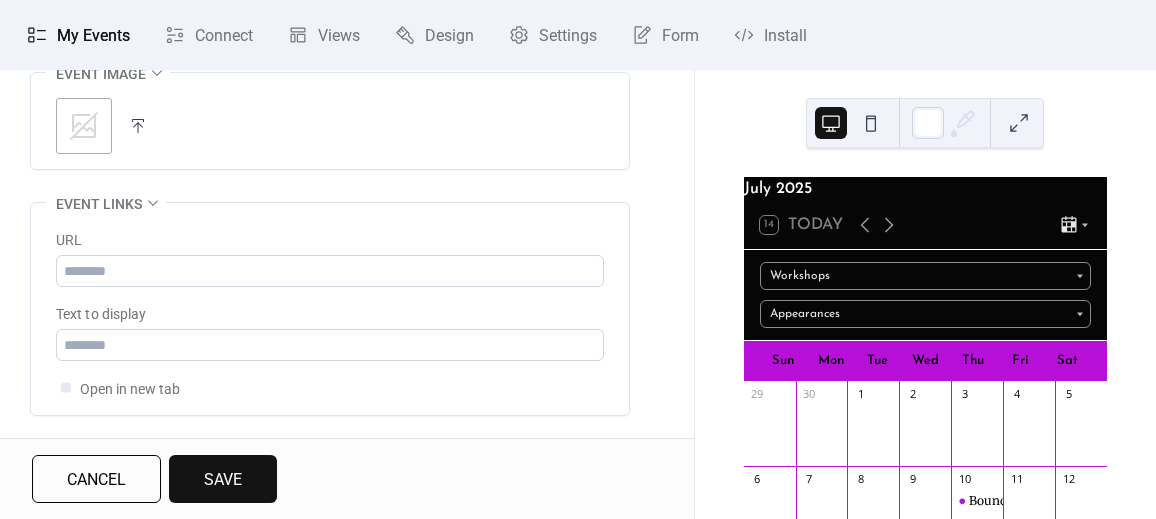 scroll, scrollTop: 1112, scrollLeft: 0, axis: vertical 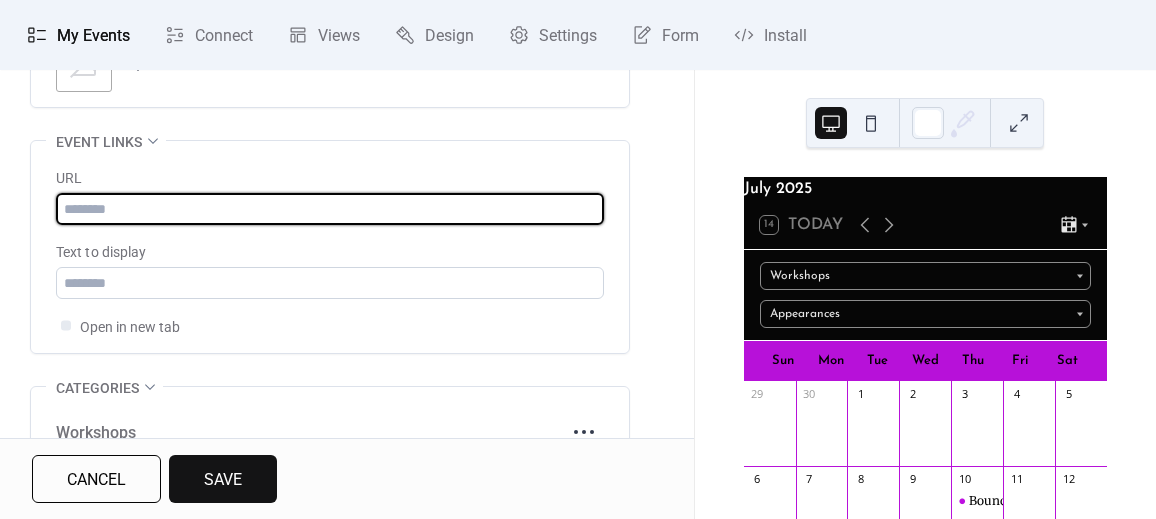 click at bounding box center (330, 209) 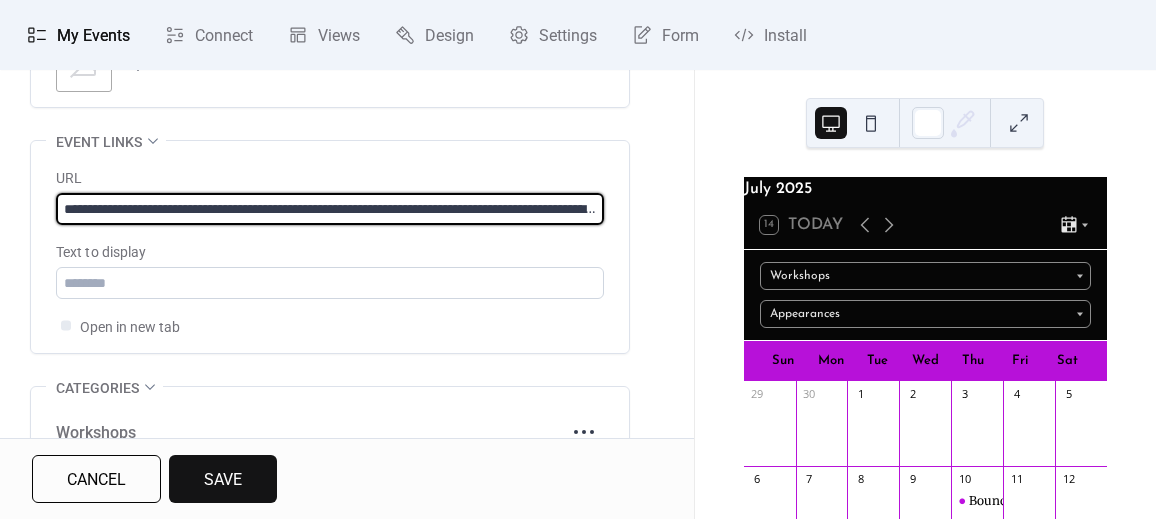 scroll, scrollTop: 0, scrollLeft: 264, axis: horizontal 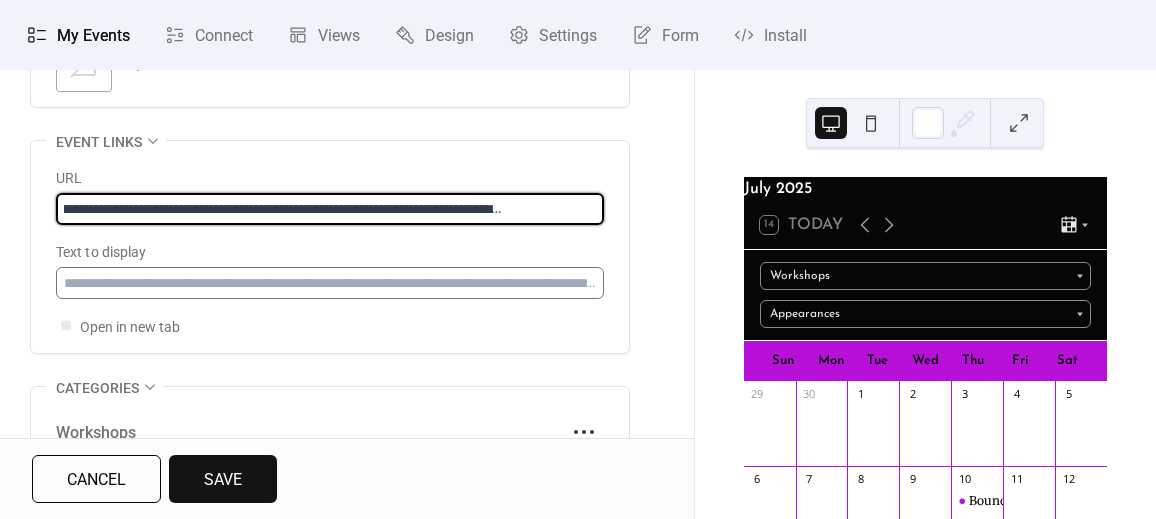 type on "**********" 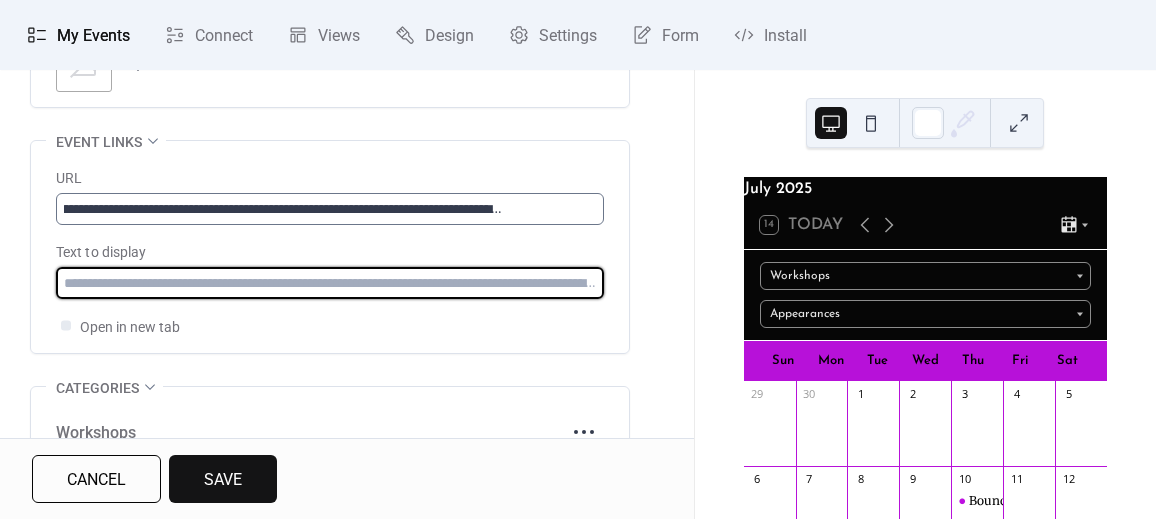 drag, startPoint x: 115, startPoint y: 285, endPoint x: 495, endPoint y: 191, distance: 391.4537 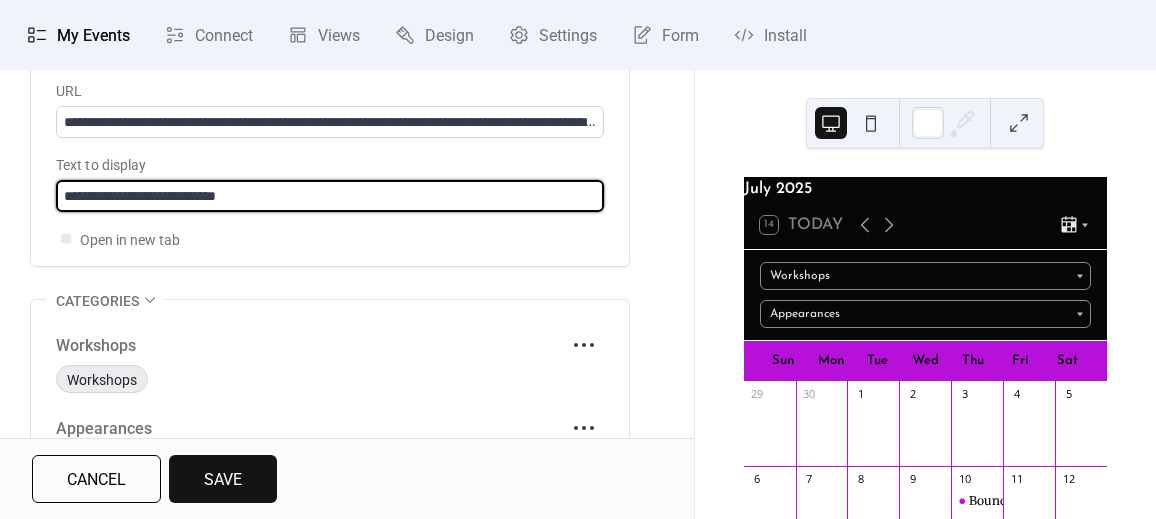 scroll, scrollTop: 1202, scrollLeft: 0, axis: vertical 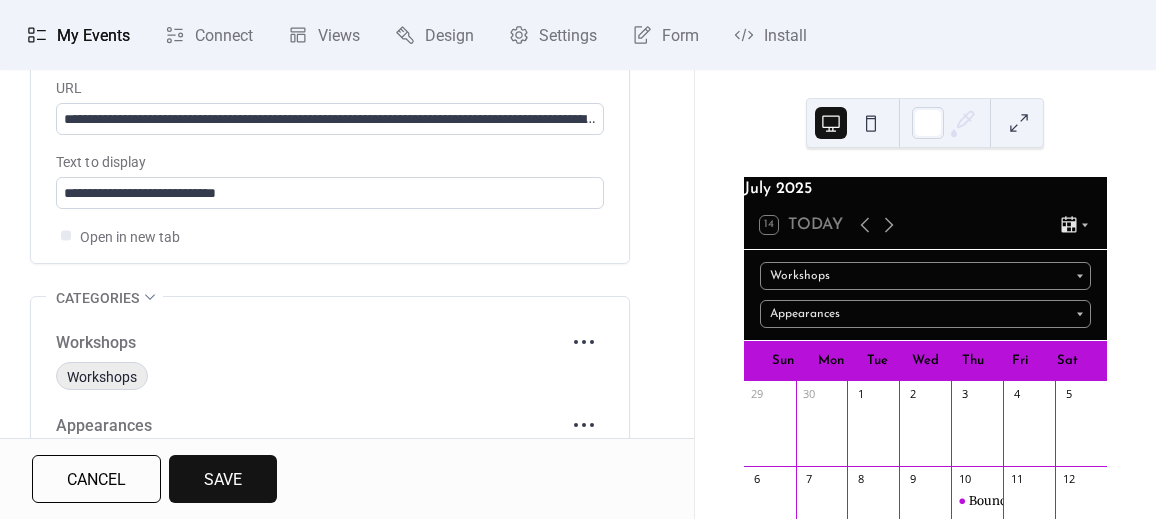 click on "Workshops" at bounding box center [102, 377] 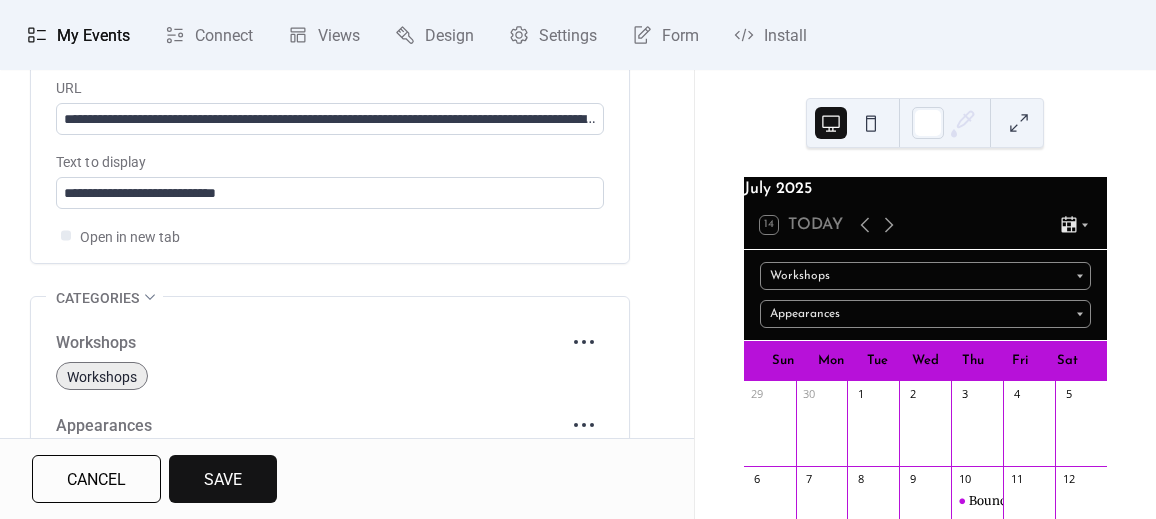 click on "Save" at bounding box center (223, 480) 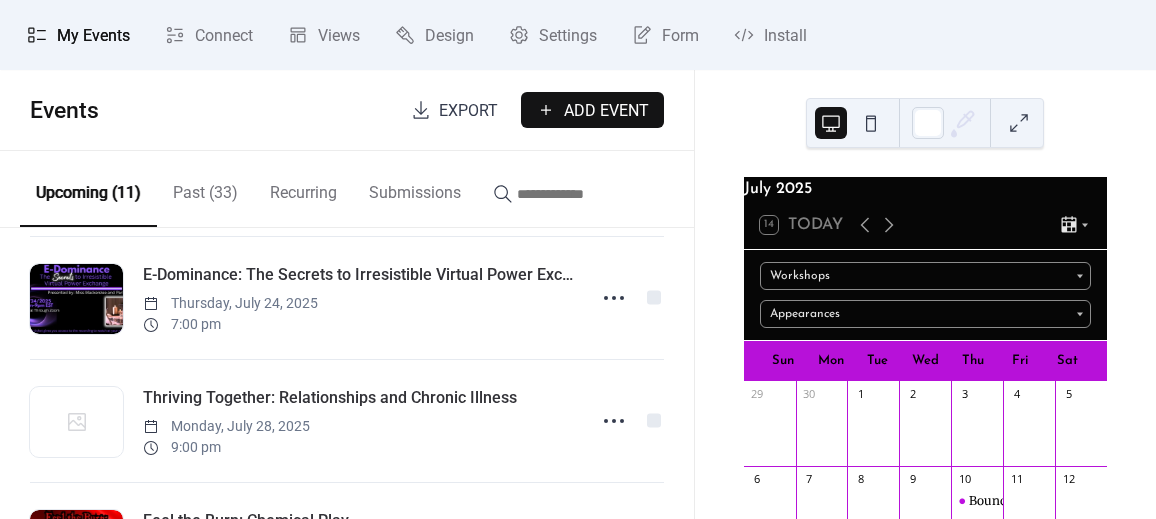 scroll, scrollTop: 272, scrollLeft: 0, axis: vertical 